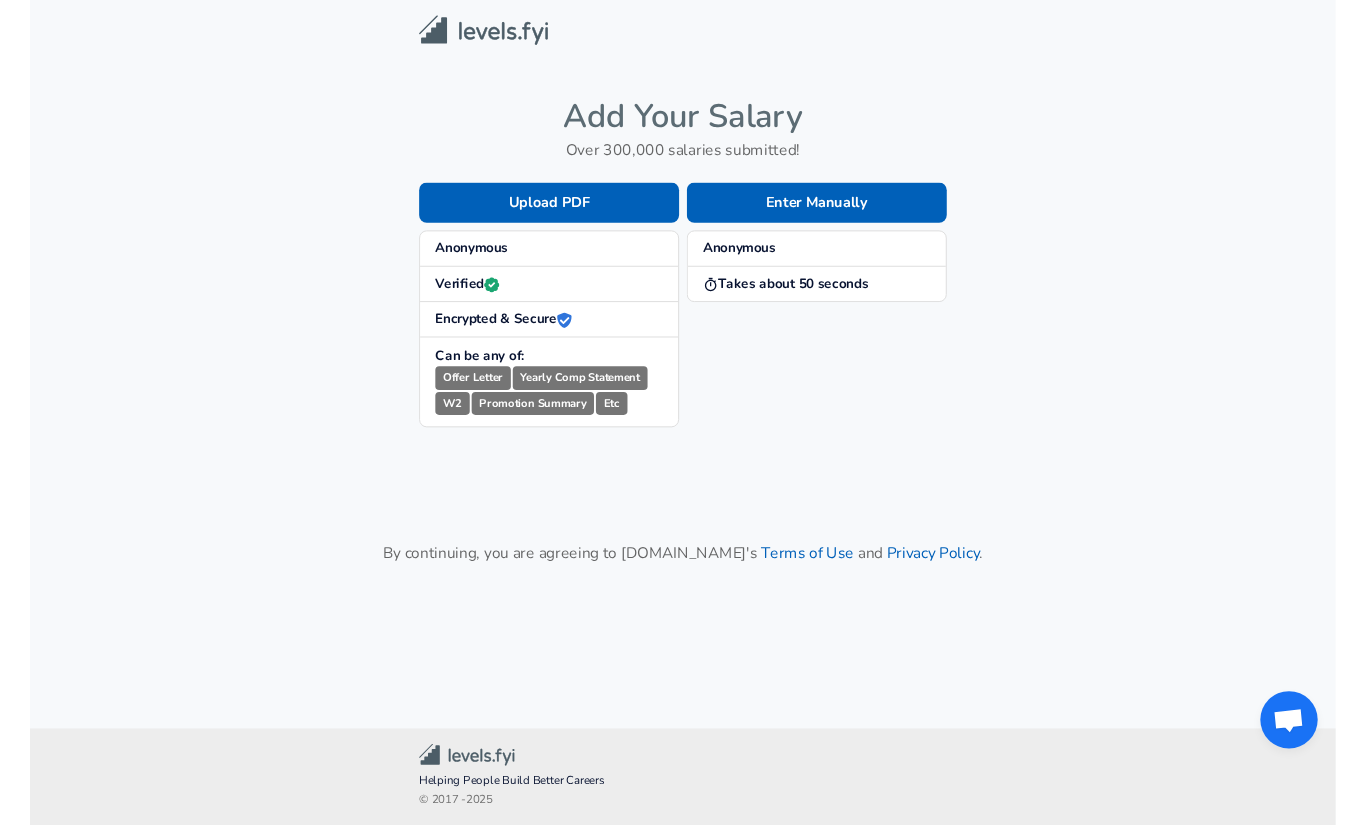scroll, scrollTop: 0, scrollLeft: 0, axis: both 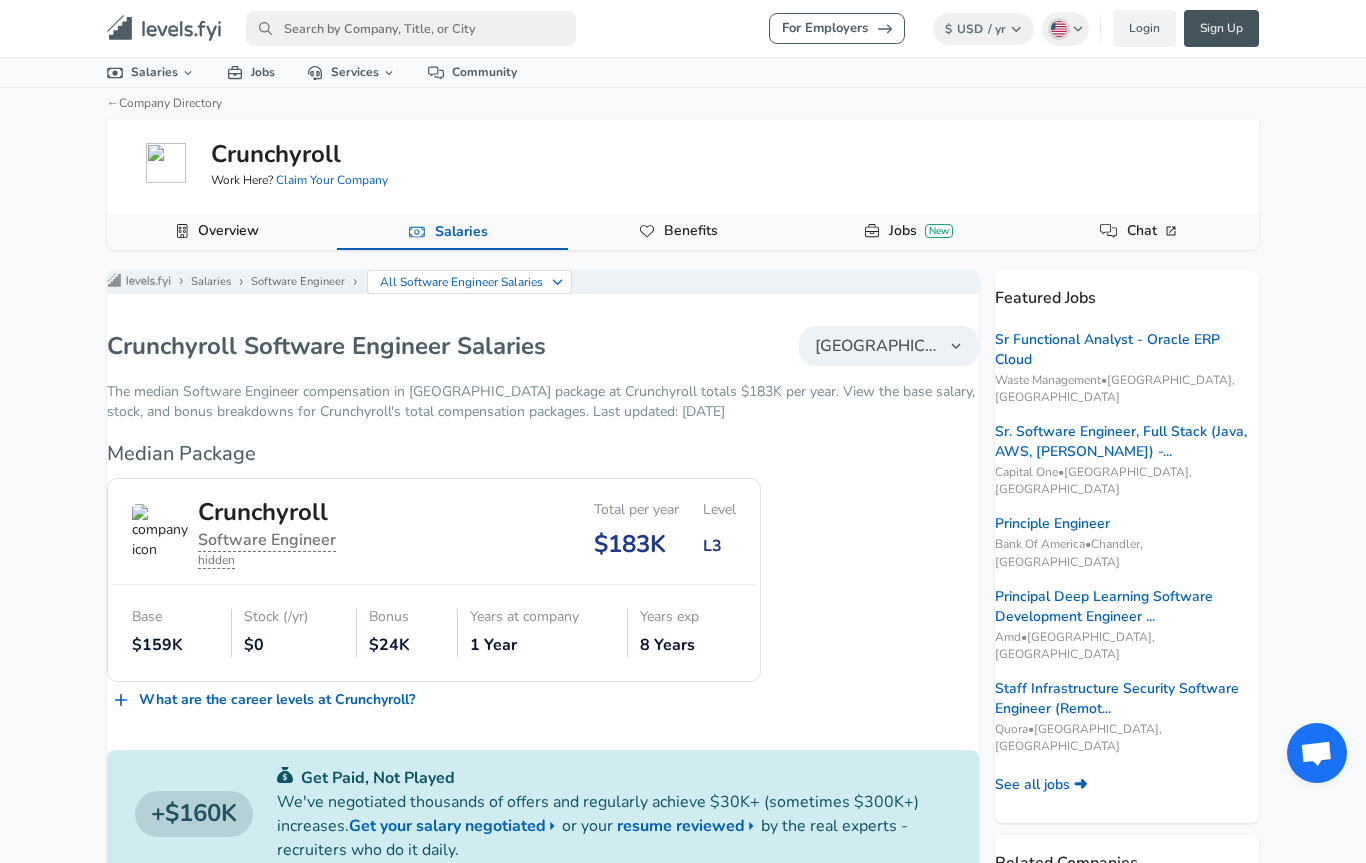click on "Sign Up" at bounding box center (1221, 28) 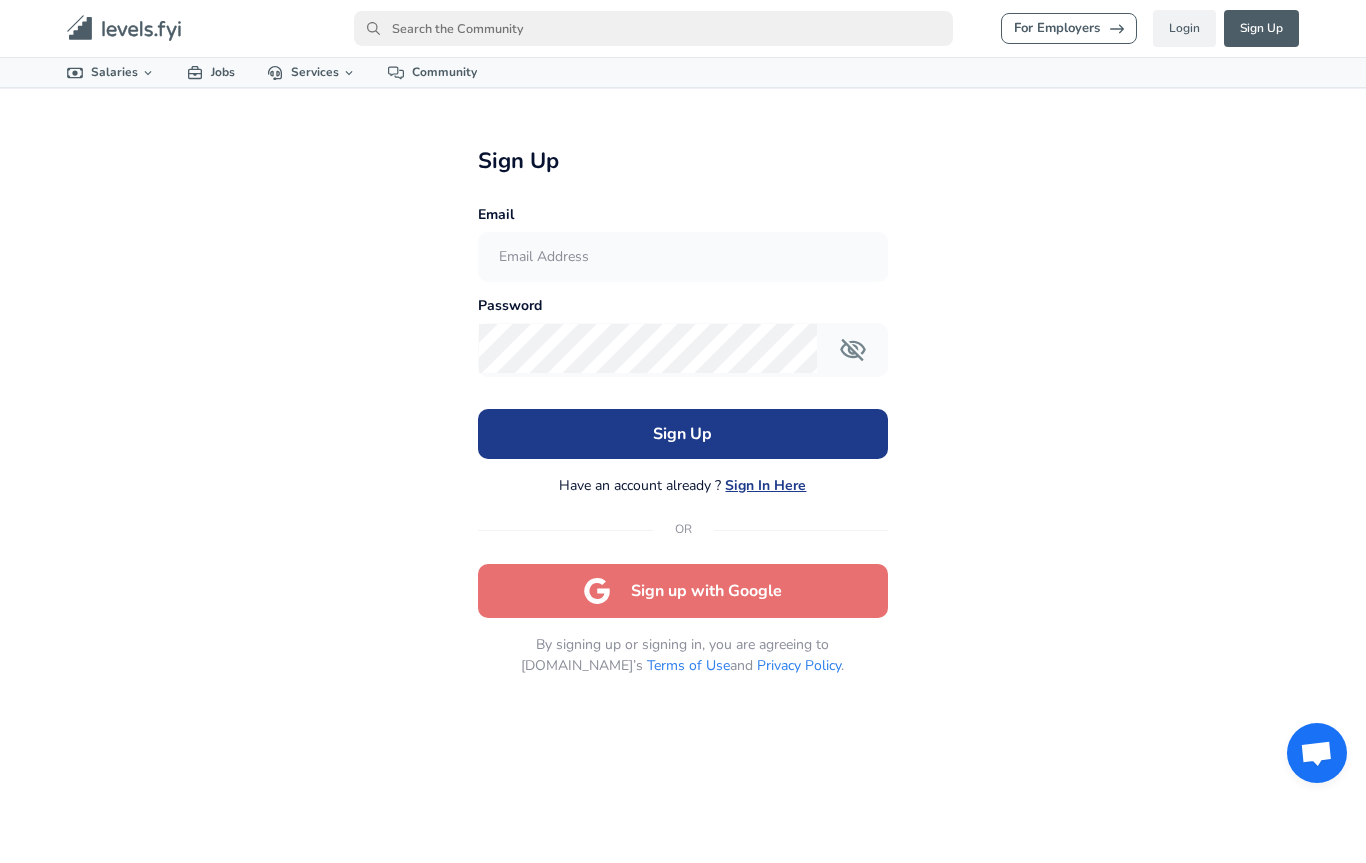 click at bounding box center (683, 257) 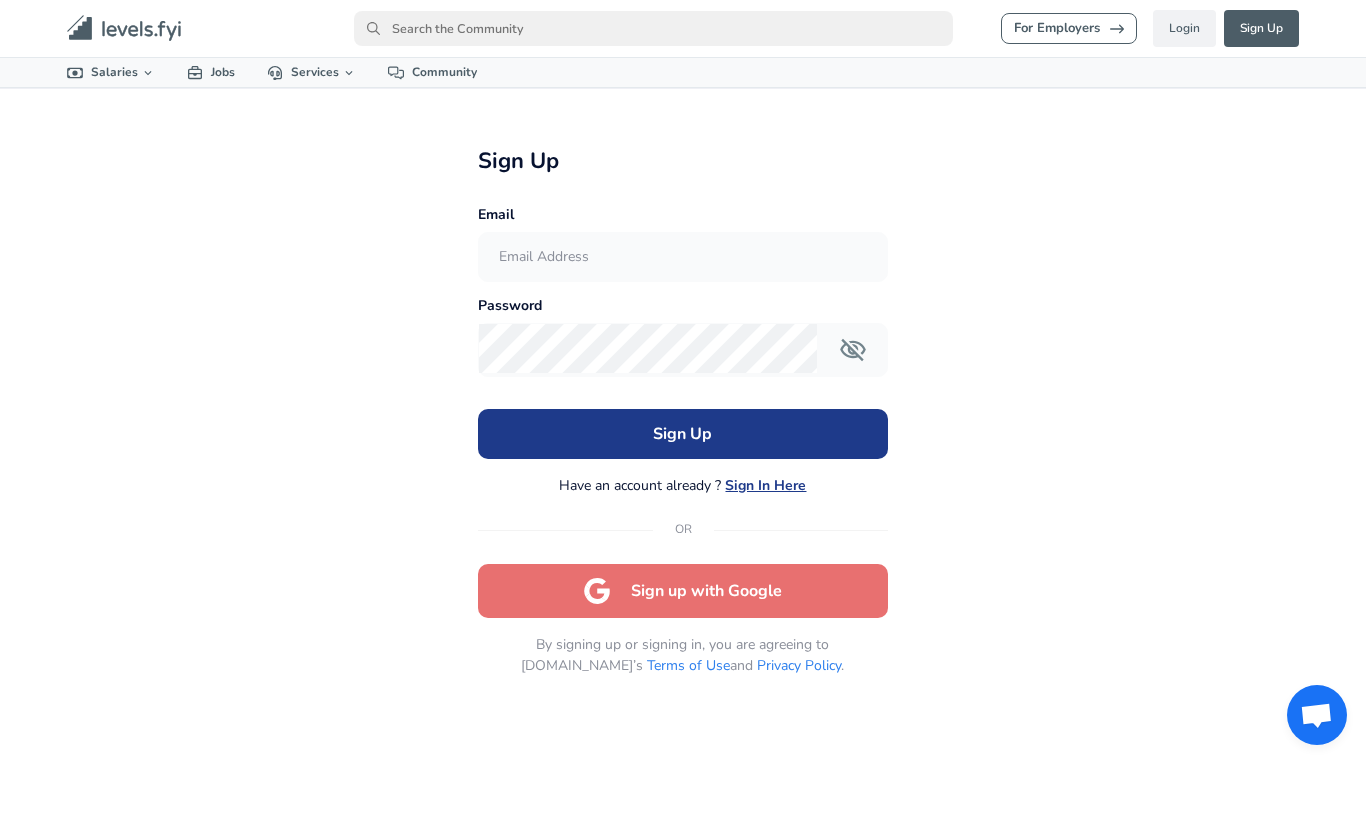 click at bounding box center [683, 257] 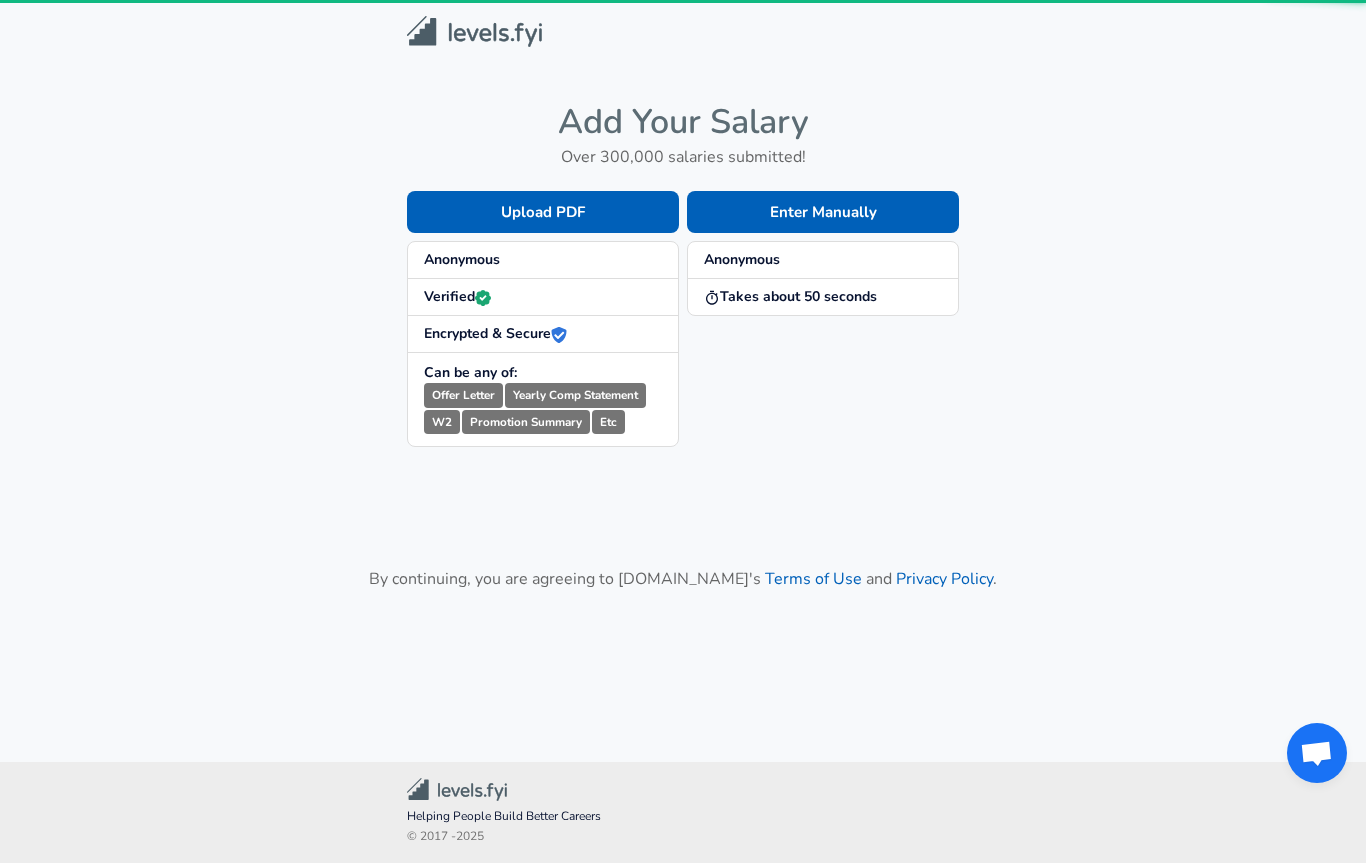 scroll, scrollTop: 0, scrollLeft: 0, axis: both 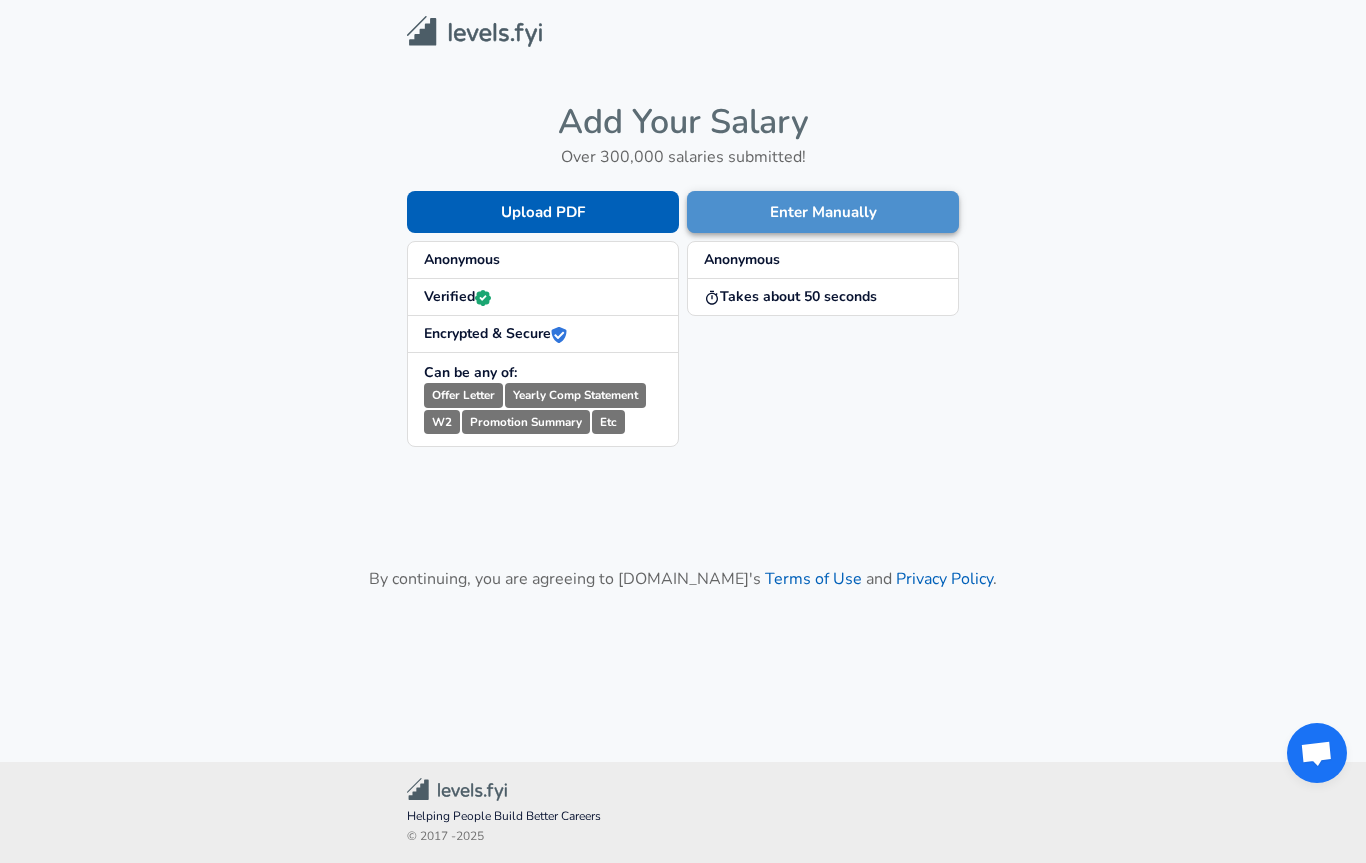 click on "Enter Manually" at bounding box center [823, 212] 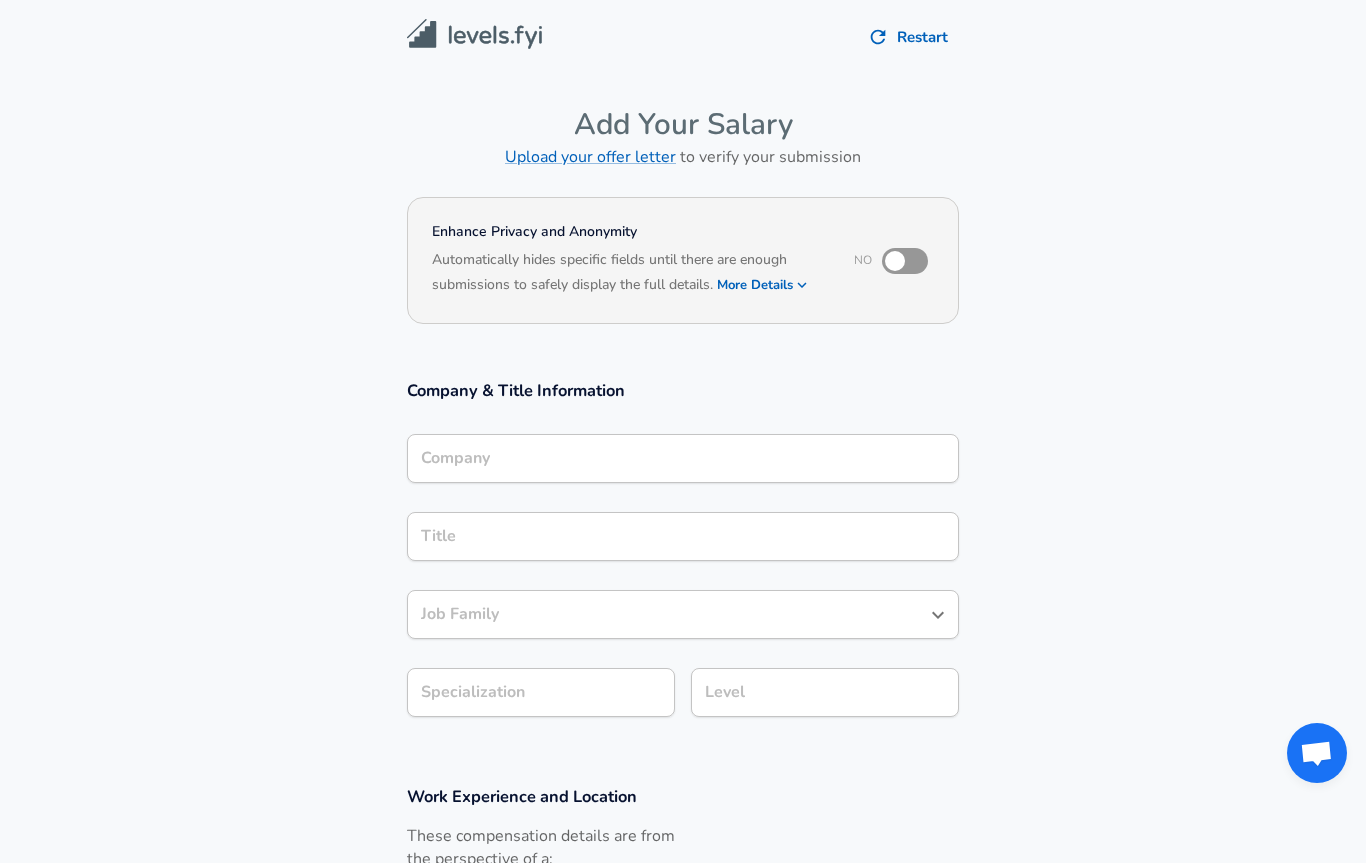 click on "Company Company" at bounding box center [683, 461] 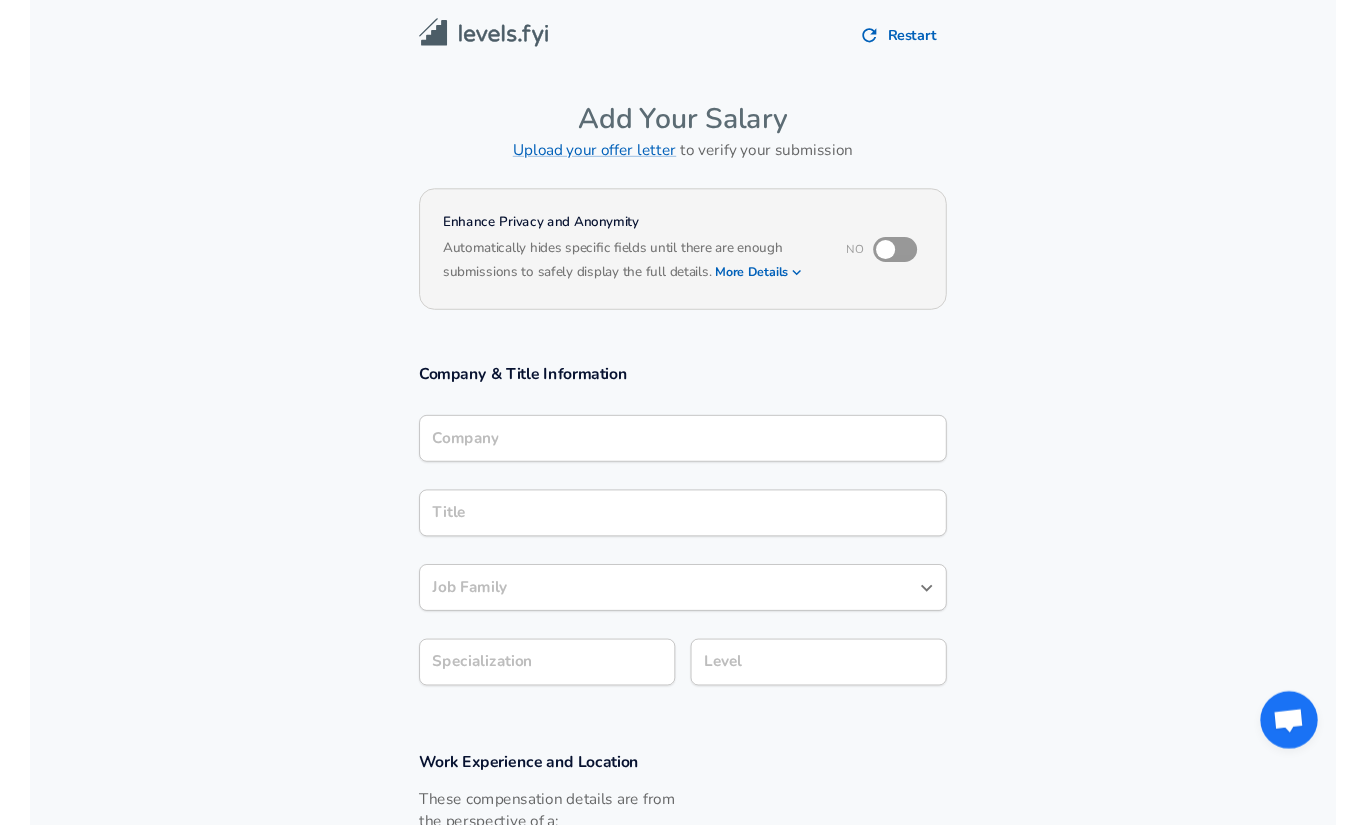 scroll, scrollTop: 20, scrollLeft: 0, axis: vertical 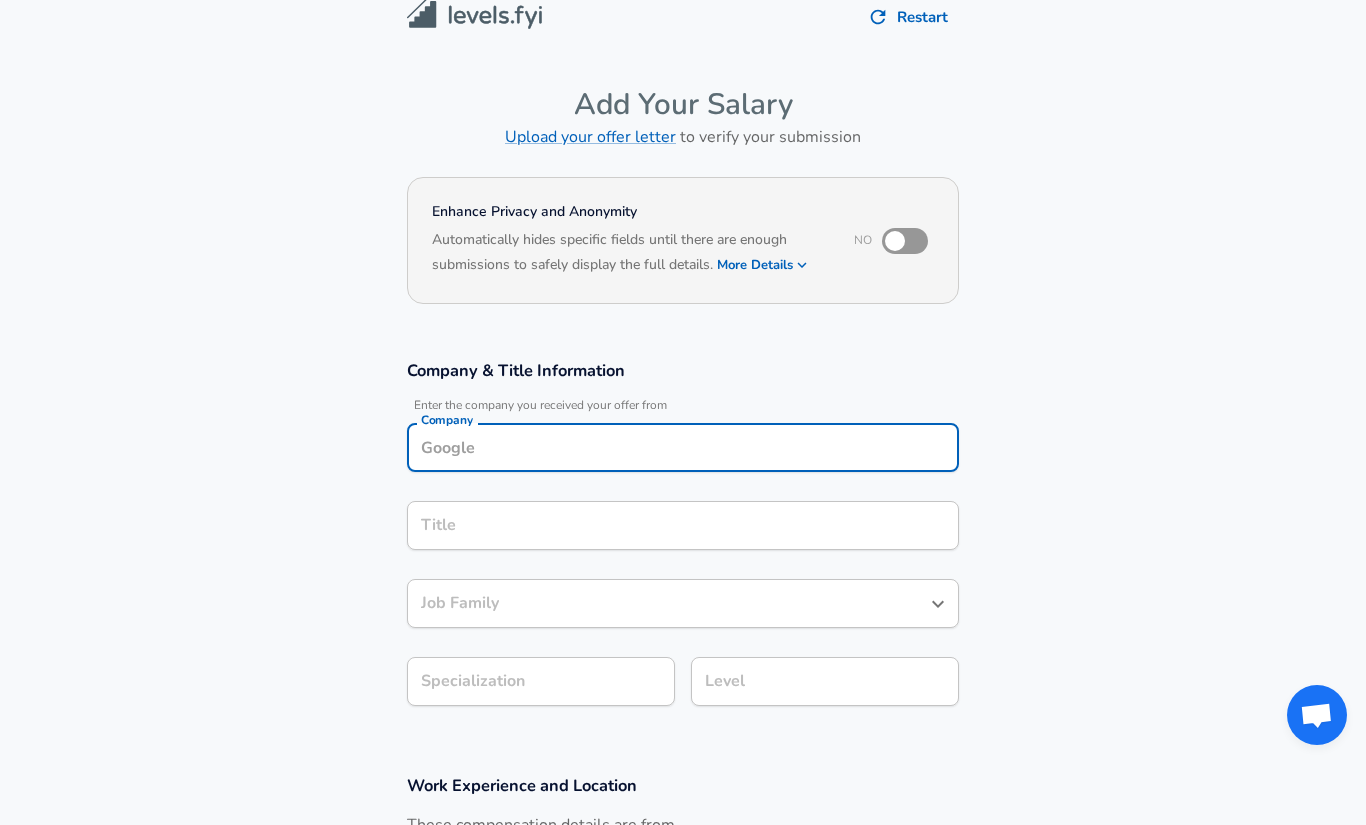 click on "Company Company" at bounding box center [683, 446] 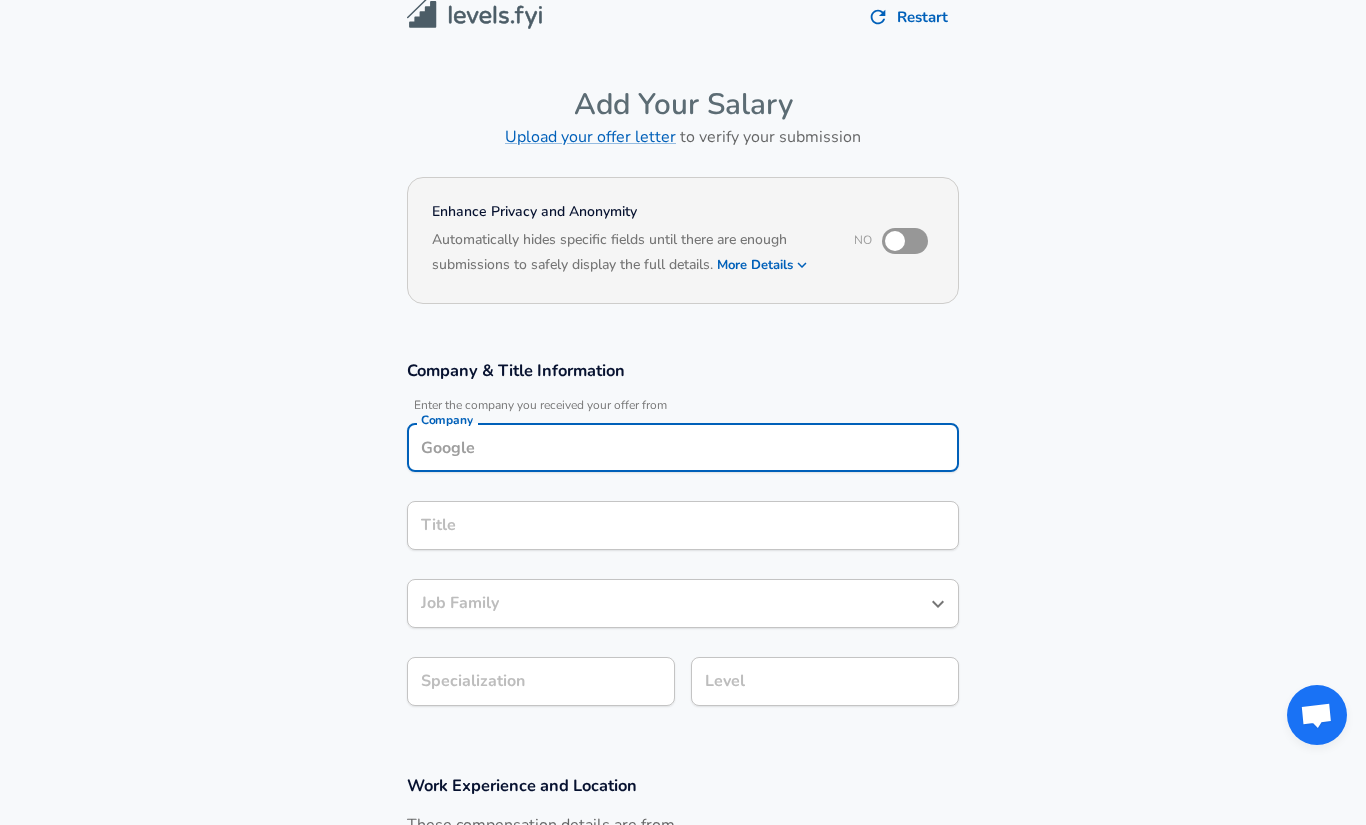click on "Company" at bounding box center [683, 447] 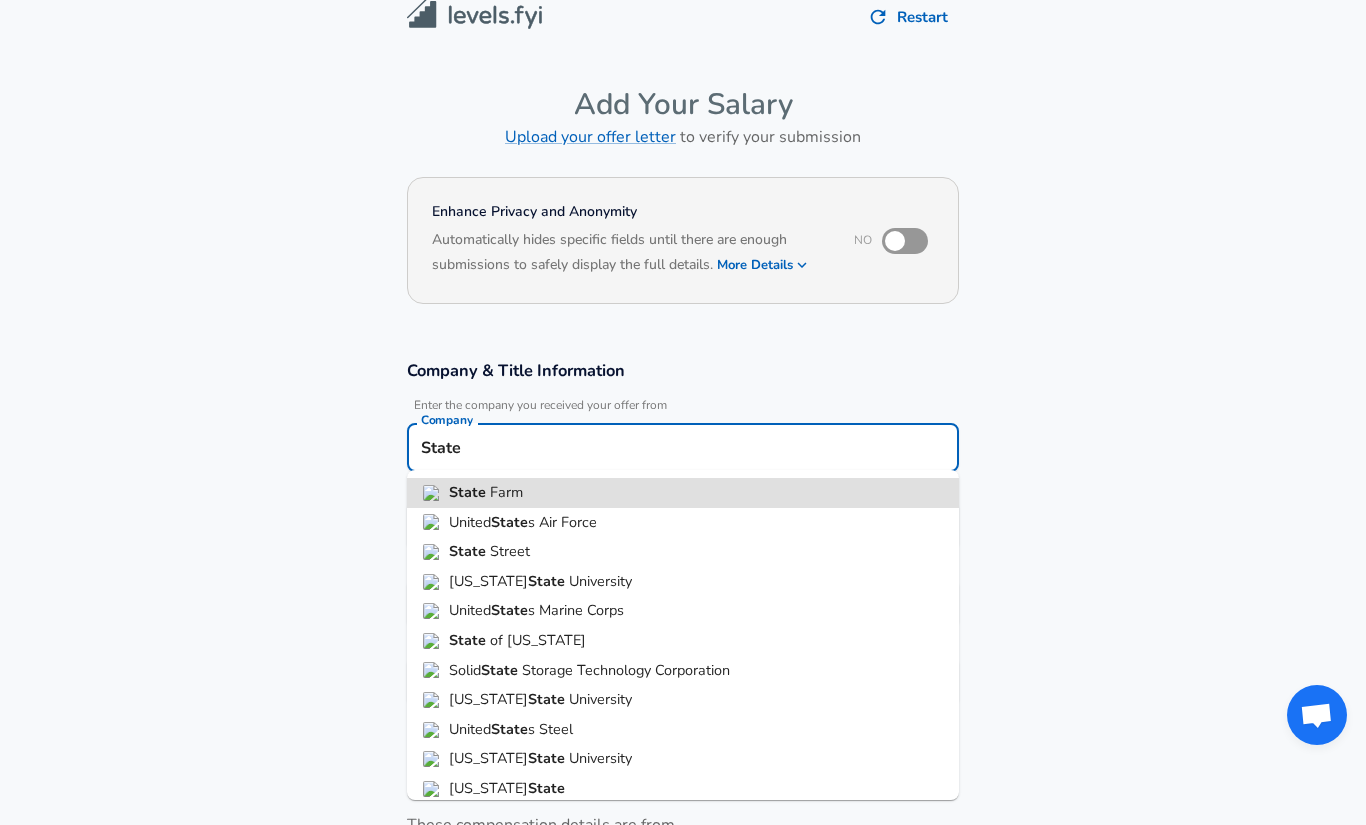 type on "State Farm" 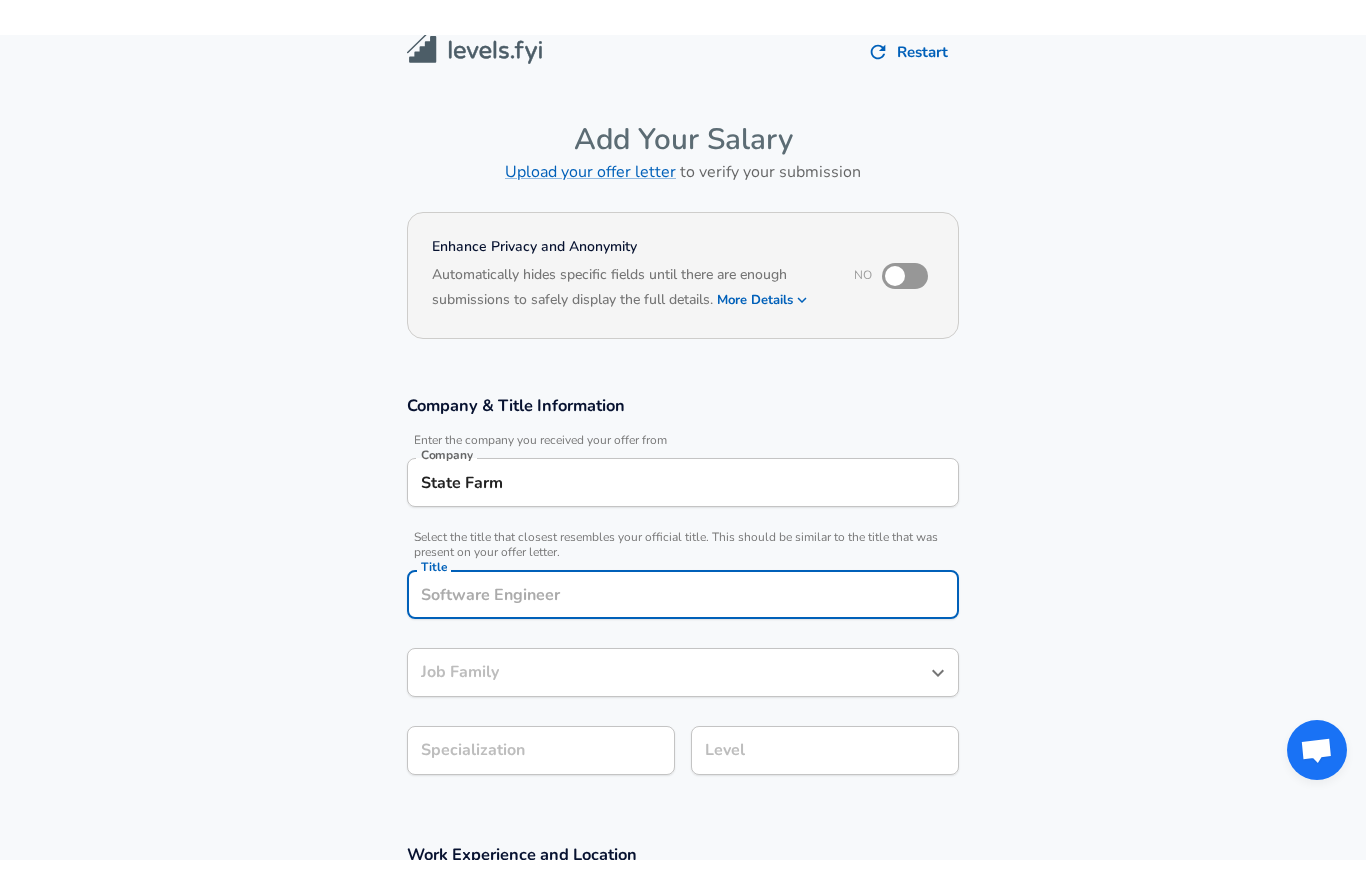 scroll, scrollTop: 41, scrollLeft: 0, axis: vertical 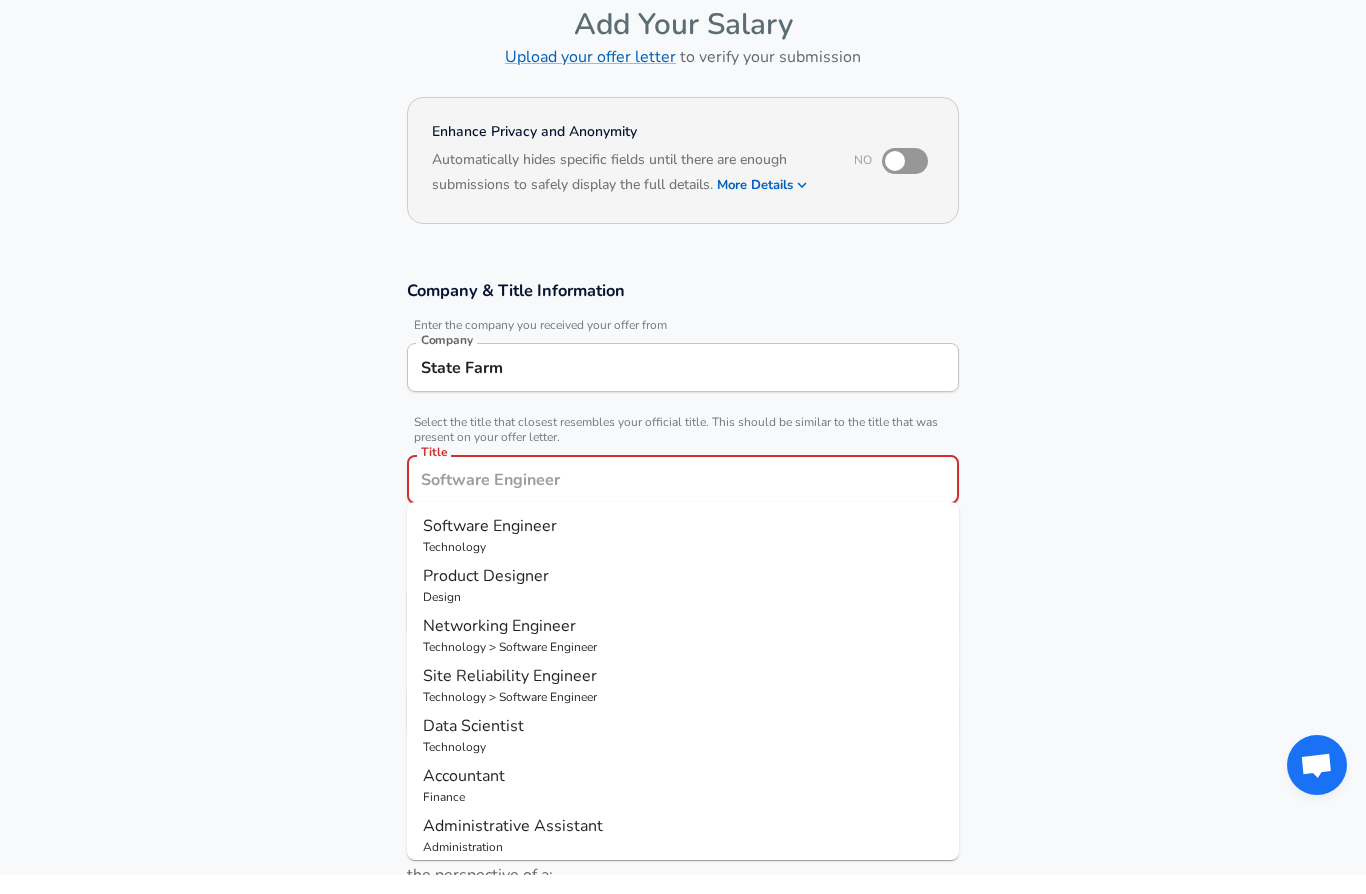 click on "Title" at bounding box center (683, 498) 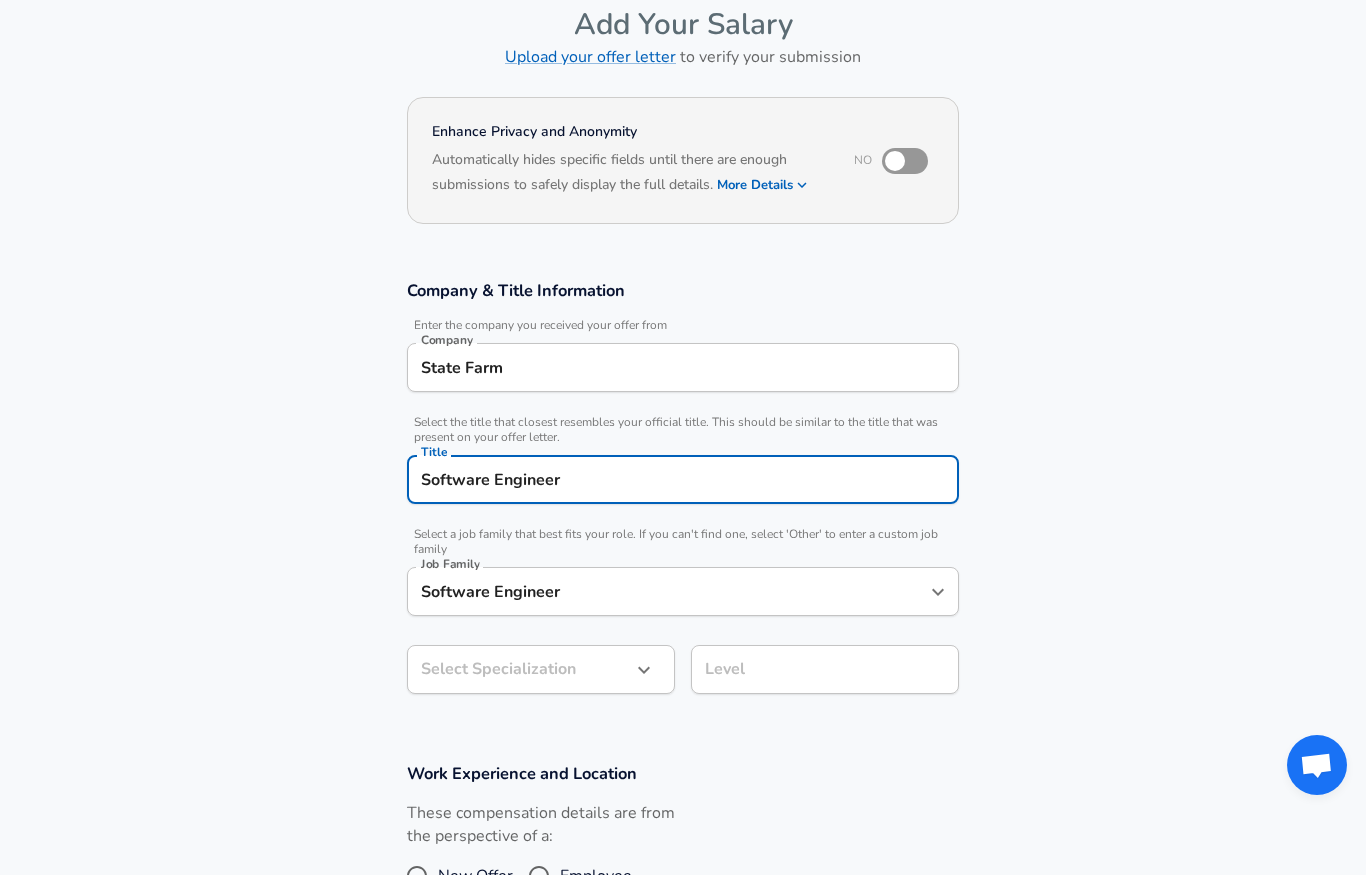 click on "Software Engineer" at bounding box center (668, 610) 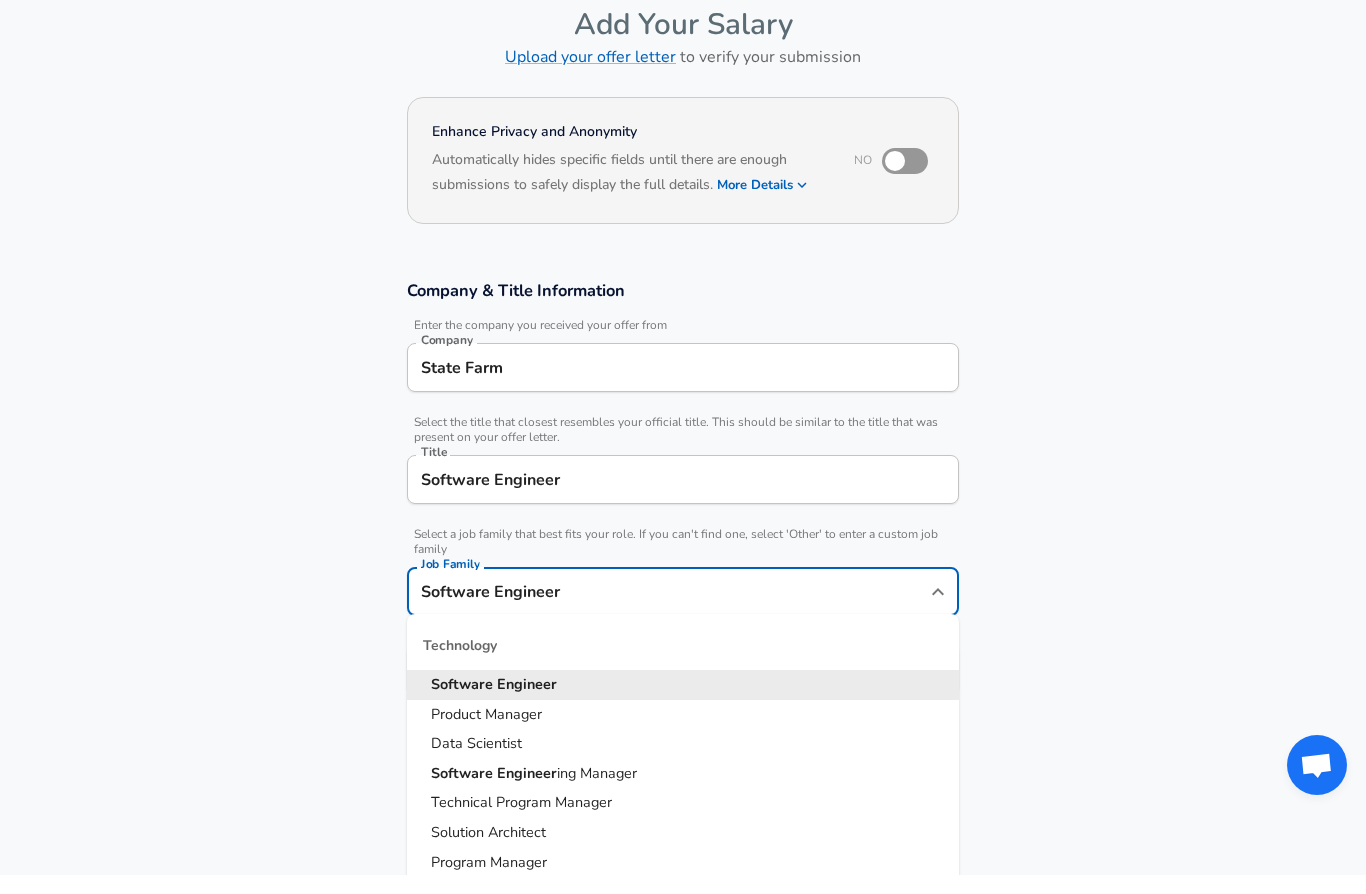 click on "Company & Title Information   Enter the company you received your offer from Company State Farm Company   Select the title that closest resembles your official title. This should be similar to the title that was present on your offer letter. Title Software Engineer Title   Select a job family that best fits your role. If you can't find one, select 'Other' to enter a custom job family Job Family Software Engineer Job Family Technology Software     Engineer Product Manager Data Scientist Software     Engineer ing Manager Technical Program Manager Solution Architect Program Manager Project Manager Data Science Manager Technical Writer Engineering Biomedical  Engineer Civil  Engineer Hardware  Engineer Mechanical  Engineer Geological  Engineer Electrical  Engineer Controls  Engineer Chemical  Engineer Aerospace  Engineer Materials  Engineer Optical  Engineer MEP  Engineer Prompt  Engineer Business Management Consultant Business Development Sales Sales Legal Legal Sales Sales  Engineer Legal Regulatory Affairs ​" at bounding box center [683, 516] 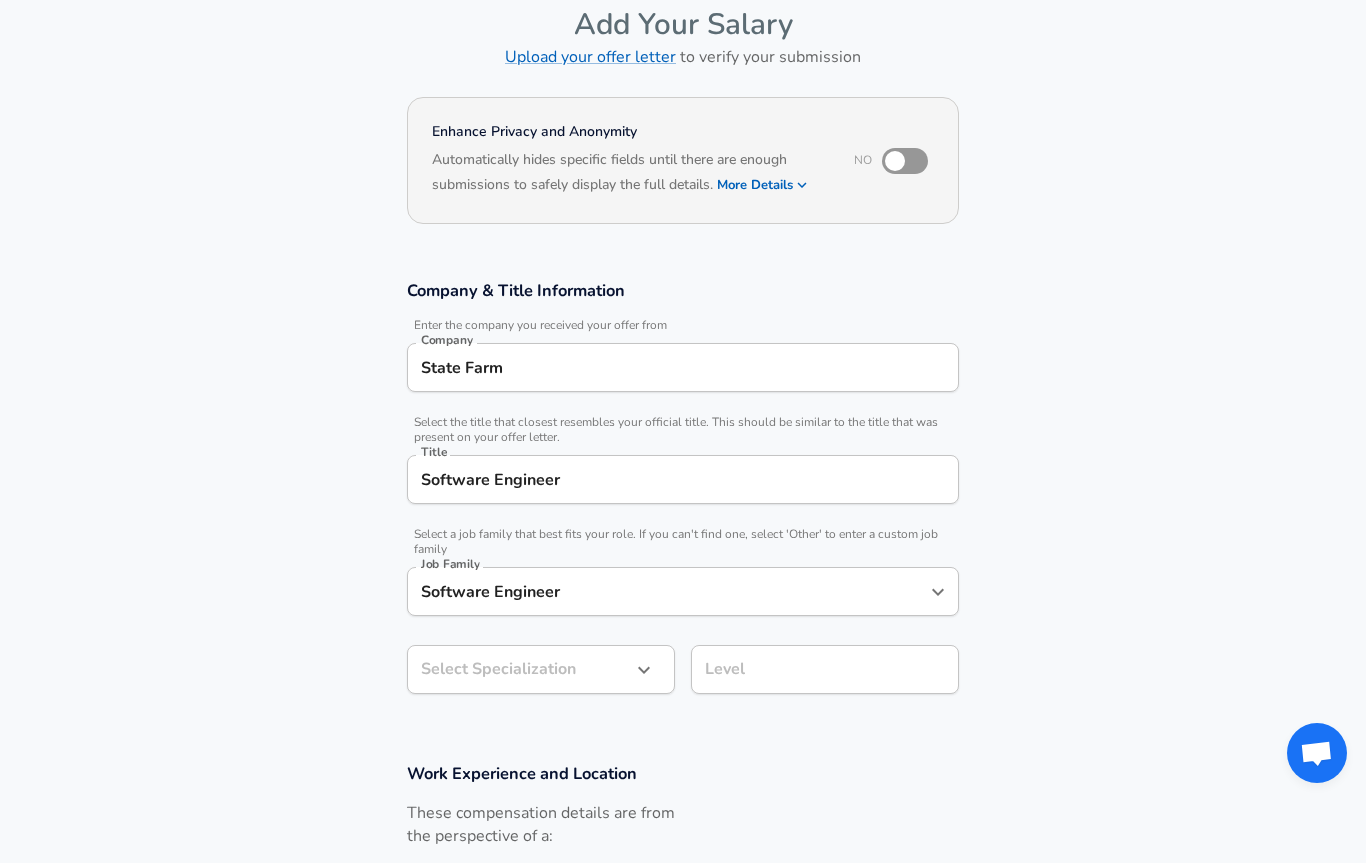 click on "Restart Add Your Salary Upload your offer letter   to verify your submission Enhance Privacy and Anonymity No Automatically hides specific fields until there are enough submissions to safely display the full details.   More Details Based on your submission and the data points that we have already collected, we will automatically hide and anonymize specific fields if there aren't enough data points to remain sufficiently anonymous. Company & Title Information   Enter the company you received your offer from Company State Farm Company   Select the title that closest resembles your official title. This should be similar to the title that was present on your offer letter. Title Software Engineer Title   Select a job family that best fits your role. If you can't find one, select 'Other' to enter a custom job family Job Family Software Engineer Job Family Select Specialization ​ Select Specialization Level Level Work Experience and Location These compensation details are from the perspective of a: New Offer" at bounding box center (683, 331) 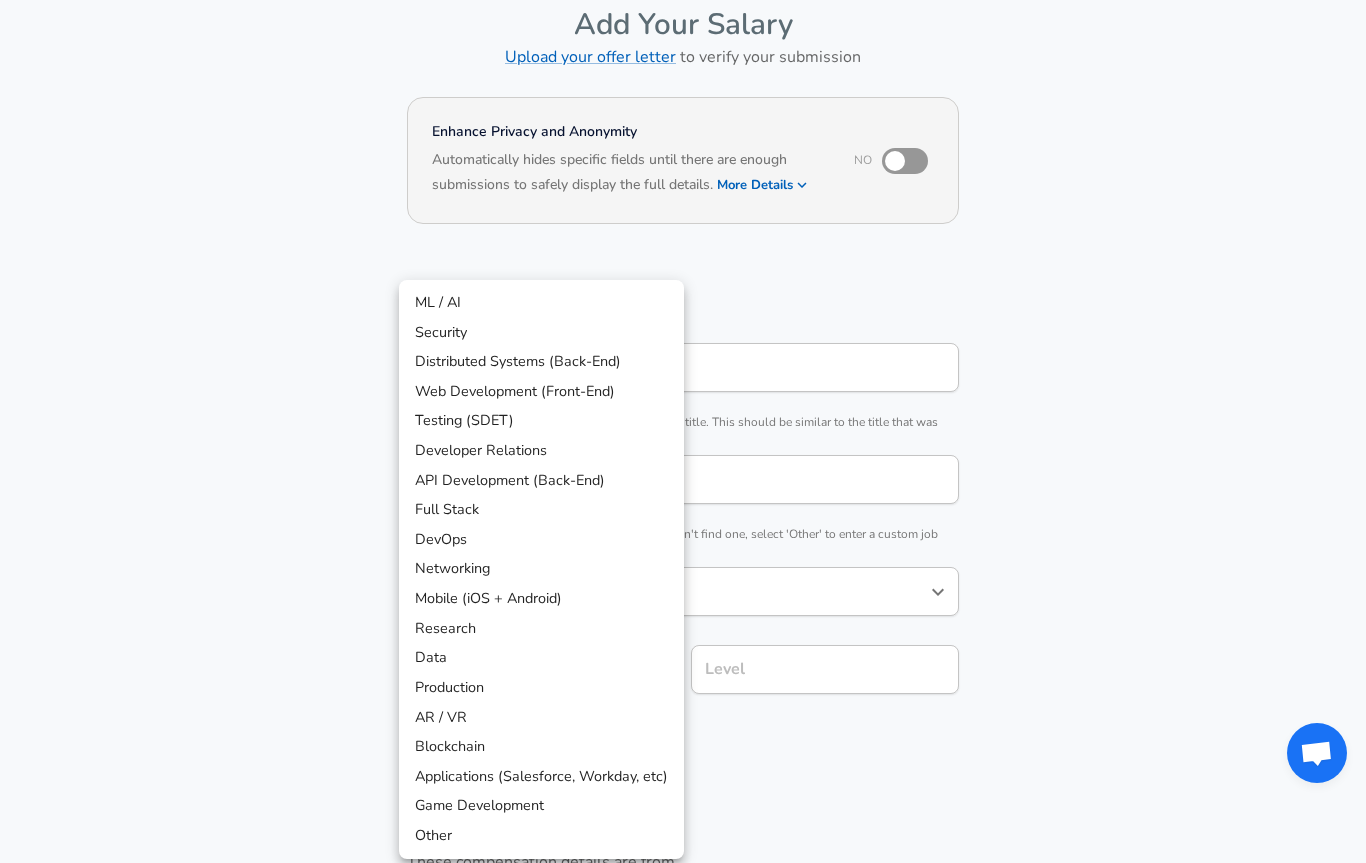 scroll, scrollTop: 160, scrollLeft: 0, axis: vertical 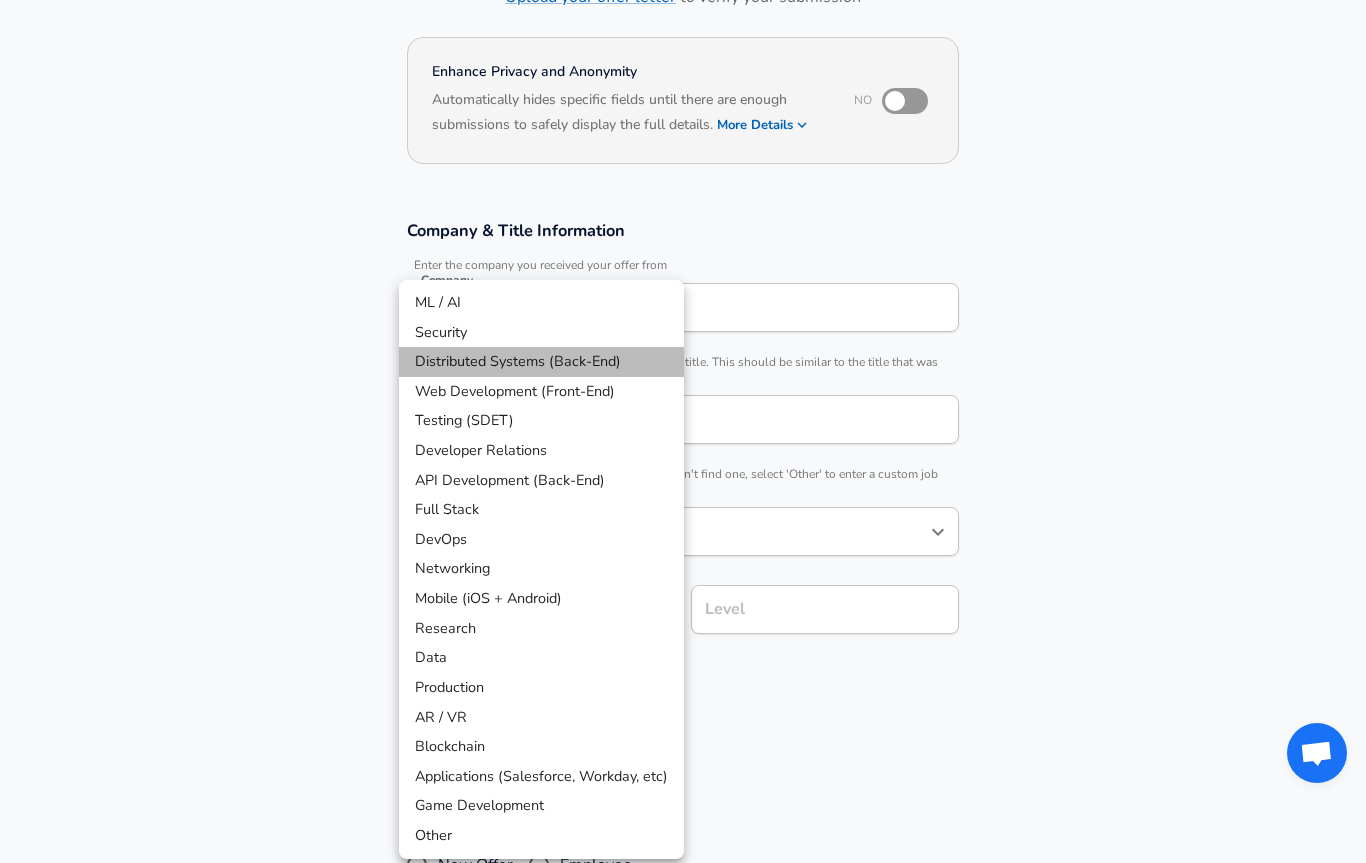 click on "Distributed Systems (Back-End)" at bounding box center (541, 362) 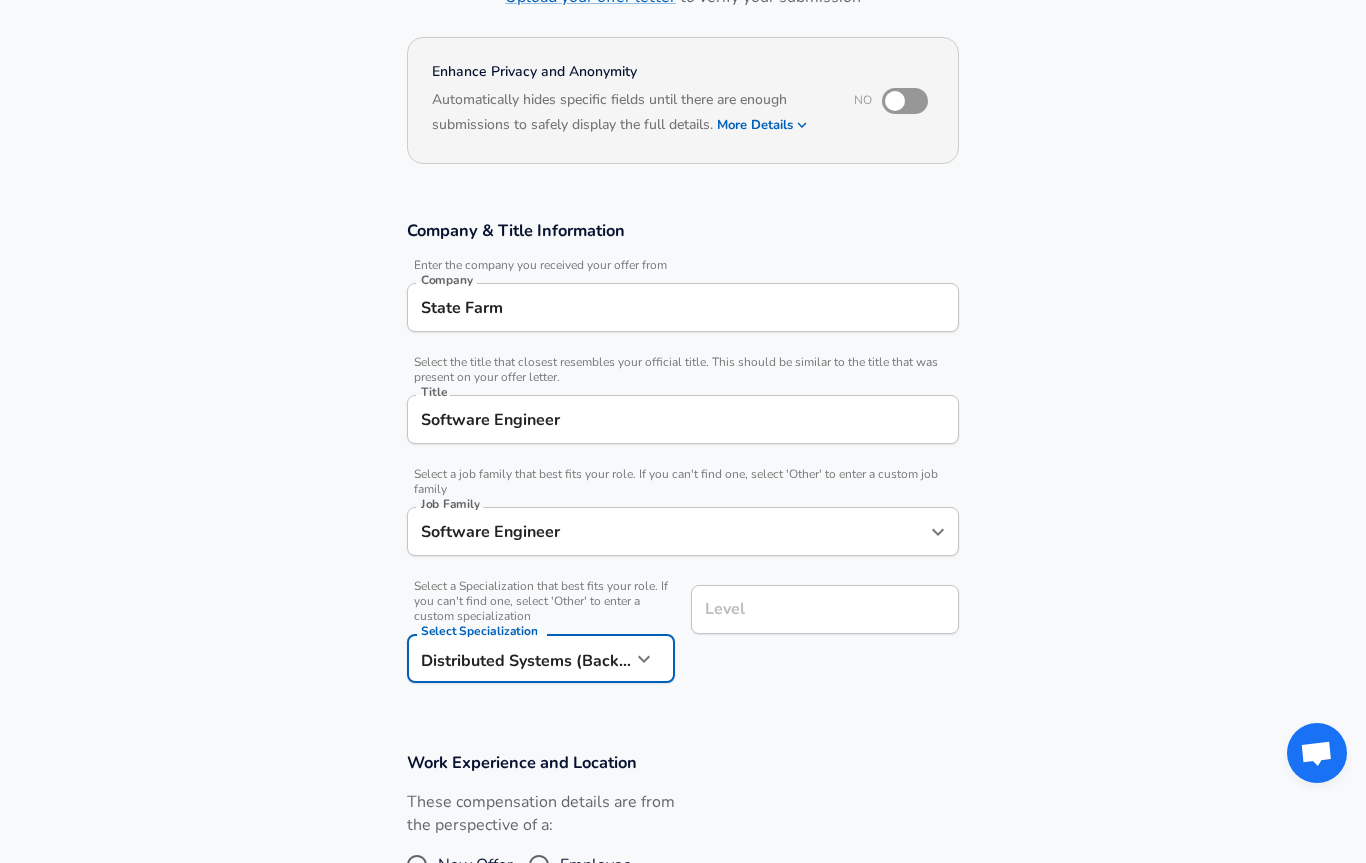 click on "Level" at bounding box center (825, 609) 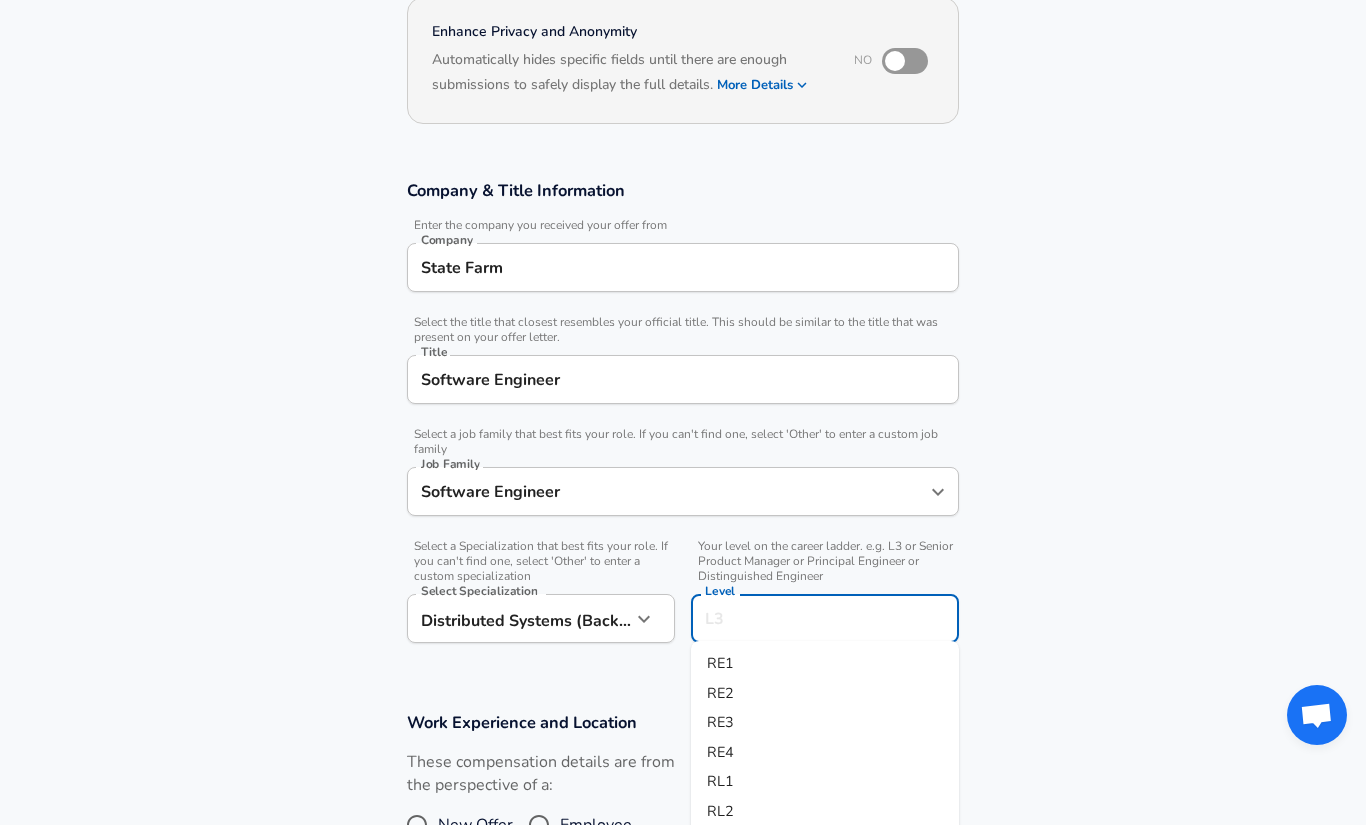 scroll, scrollTop: 197, scrollLeft: 0, axis: vertical 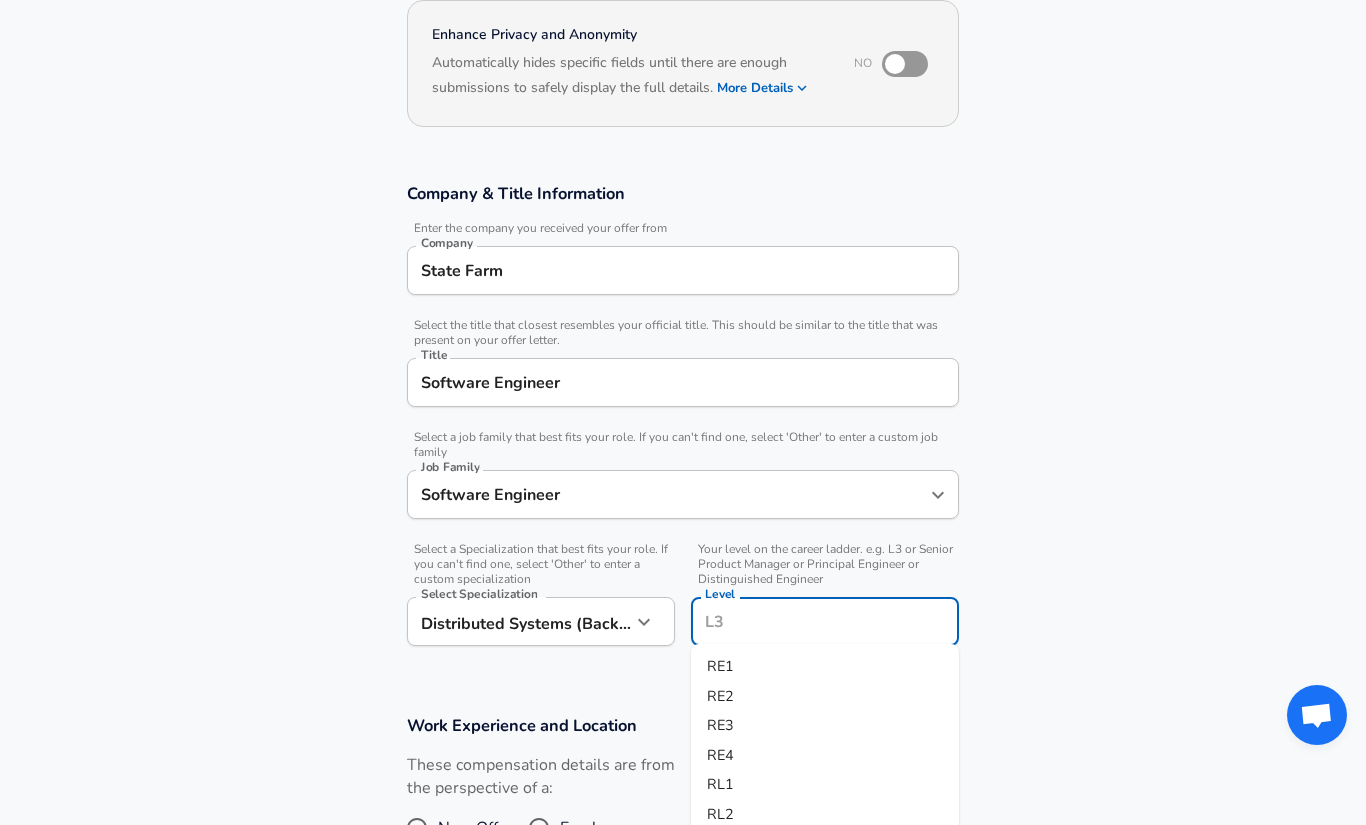 click on "RE2" at bounding box center [825, 697] 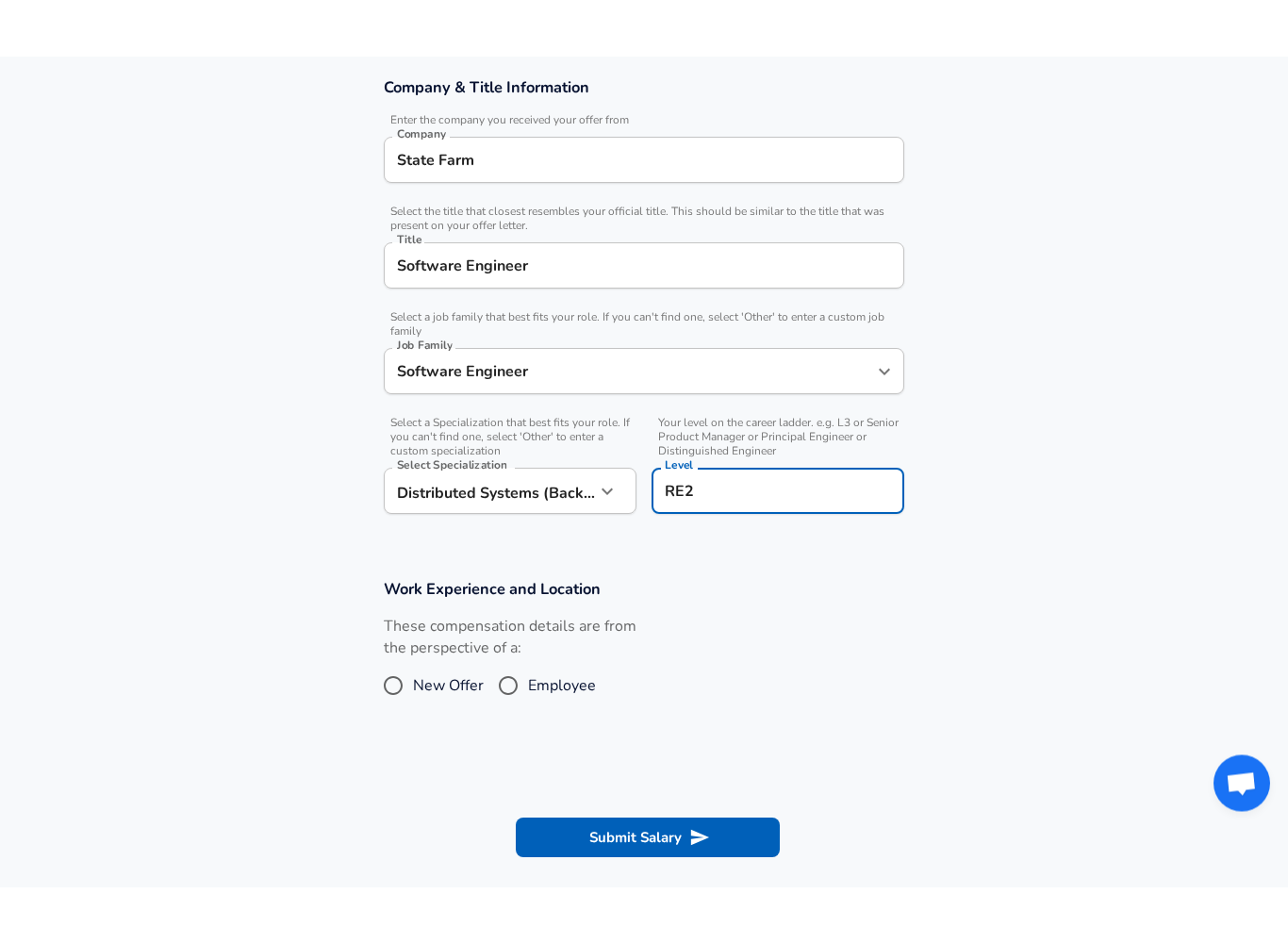 scroll, scrollTop: 367, scrollLeft: 0, axis: vertical 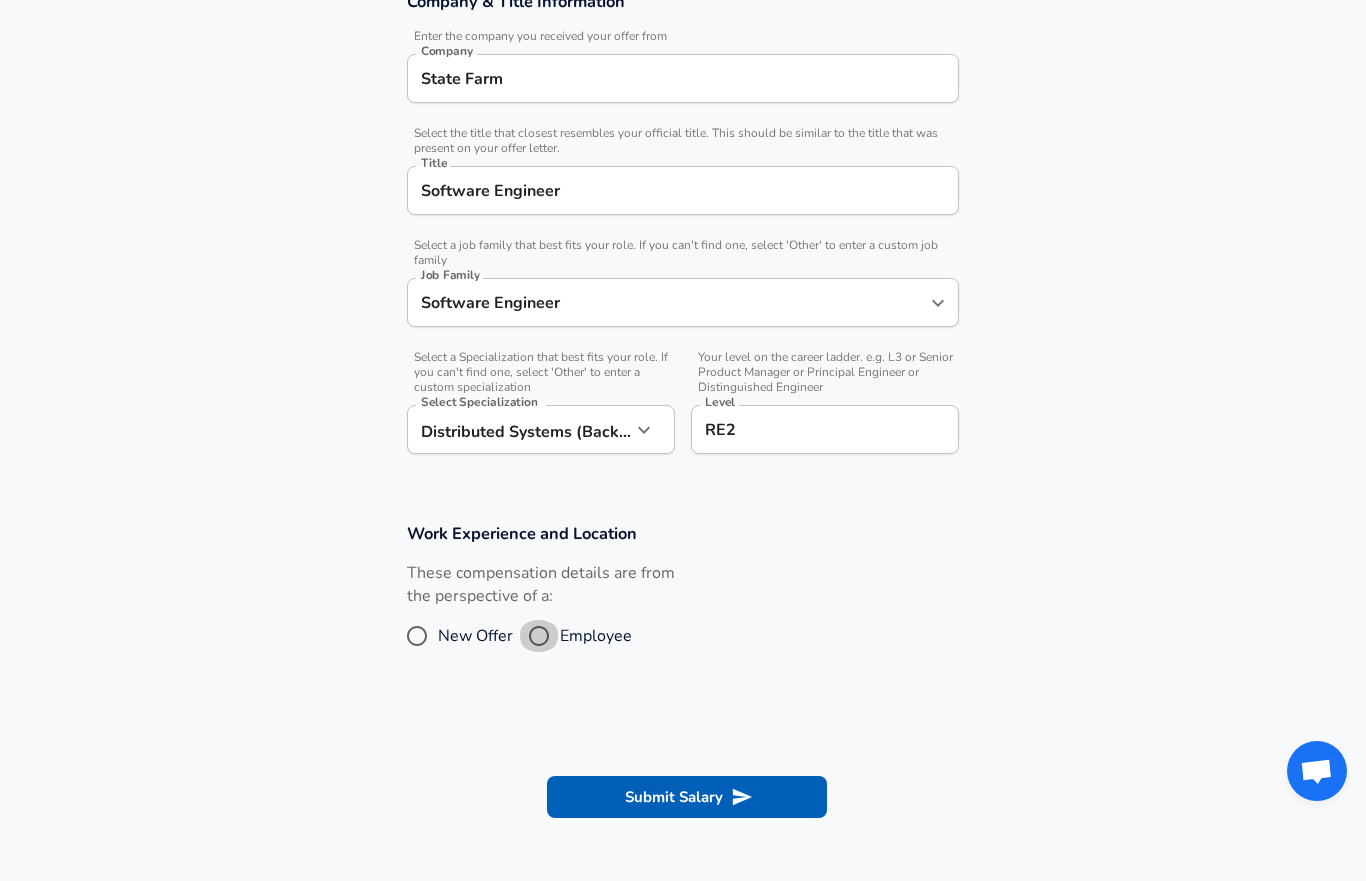 click on "Employee" at bounding box center (539, 636) 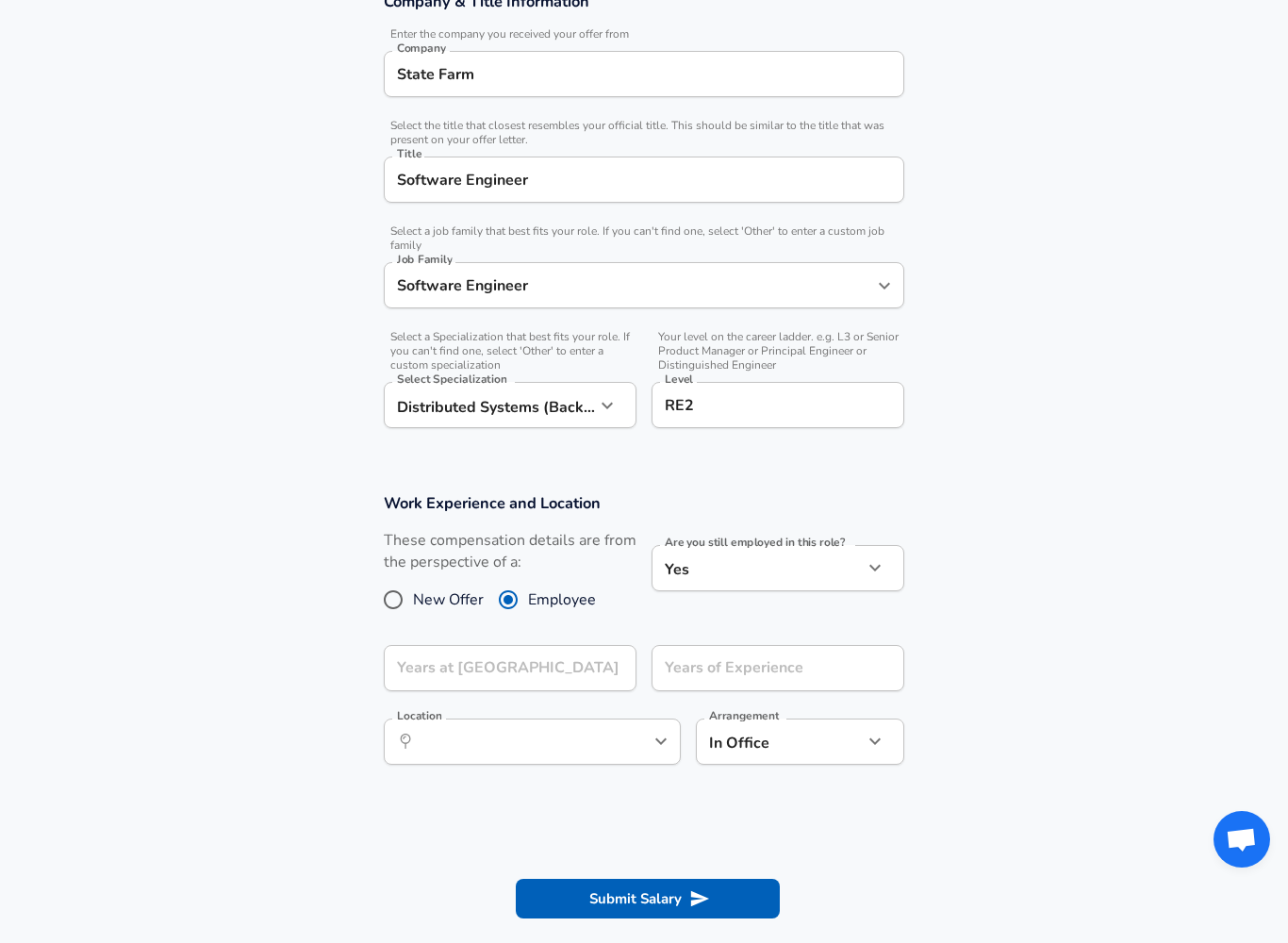 click on "Restart Add Your Salary Upload your offer letter   to verify your submission Enhance Privacy and Anonymity No Automatically hides specific fields until there are enough submissions to safely display the full details.   More Details Based on your submission and the data points that we have already collected, we will automatically hide and anonymize specific fields if there aren't enough data points to remain sufficiently anonymous. Company & Title Information   Enter the company you received your offer from Company State Farm Company   Select the title that closest resembles your official title. This should be similar to the title that was present on your offer letter. Title Software Engineer Title   Select a job family that best fits your role. If you can't find one, select 'Other' to enter a custom job family Job Family Software Engineer Job Family   Select a Specialization that best fits your role. If you can't find one, select 'Other' to enter a custom specialization Select Specialization   Level RE2 Level" at bounding box center (644, 105) 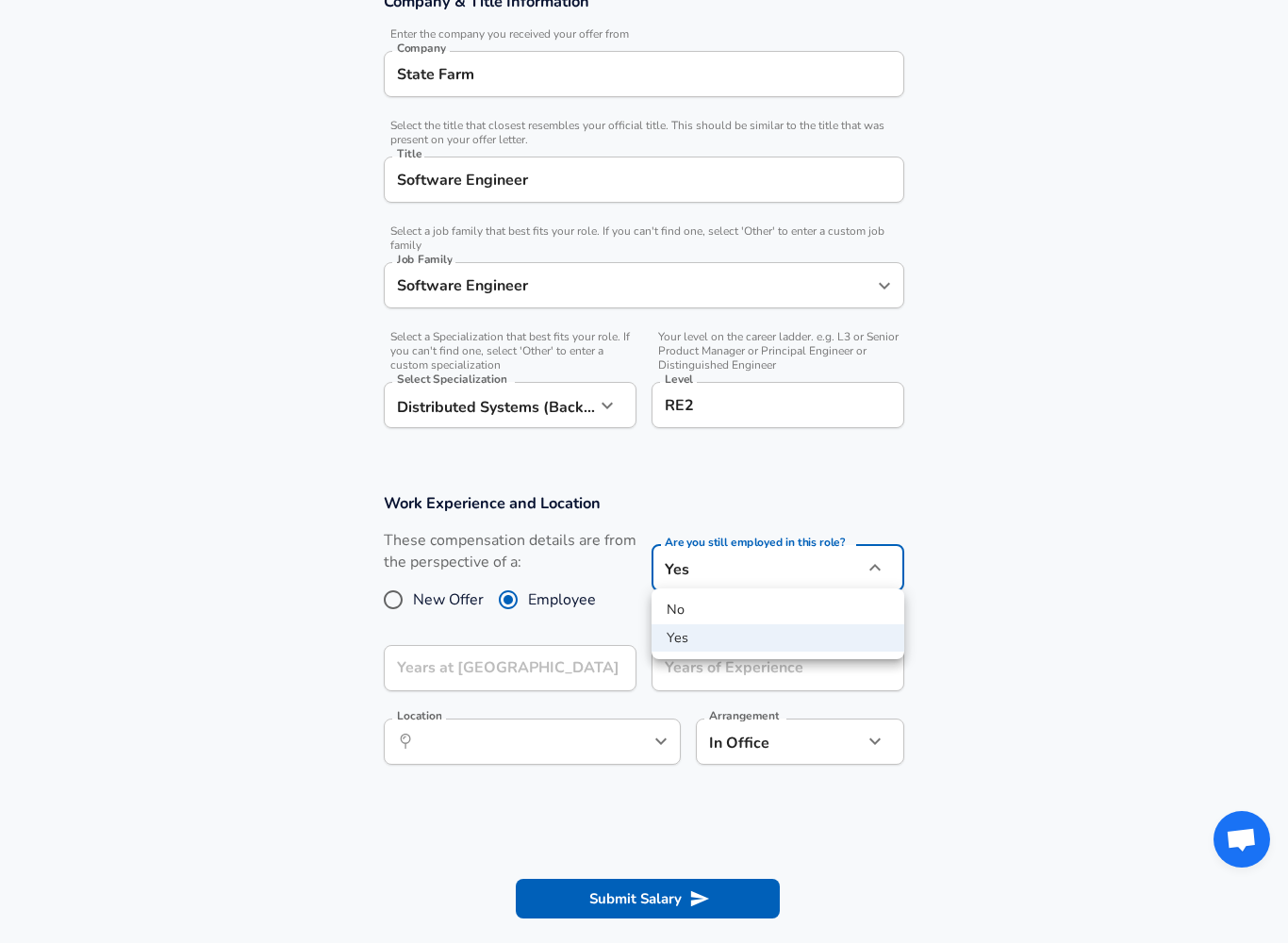 click at bounding box center [644, 472] 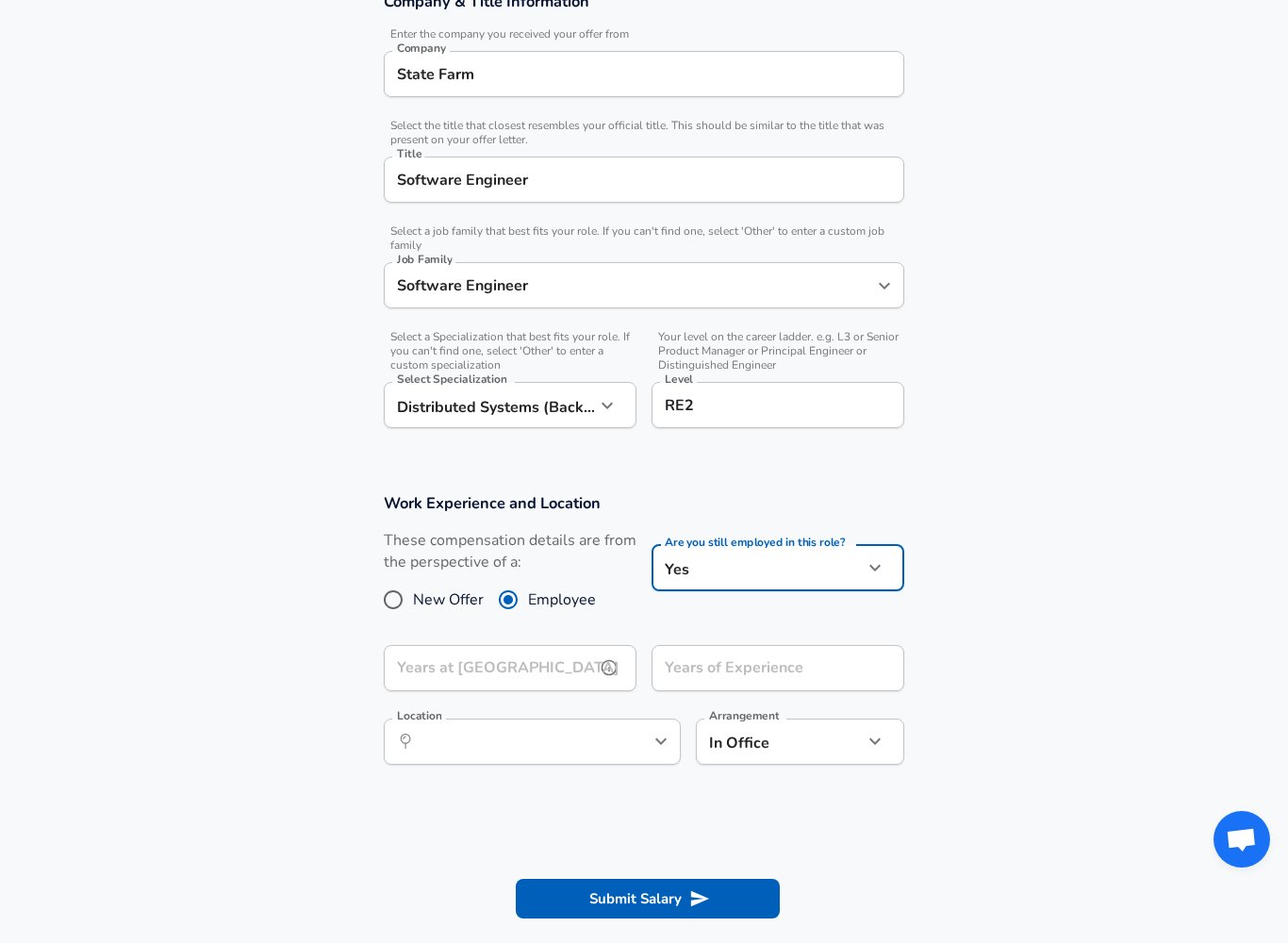 click on "Years at [GEOGRAPHIC_DATA]" at bounding box center [489, 668] 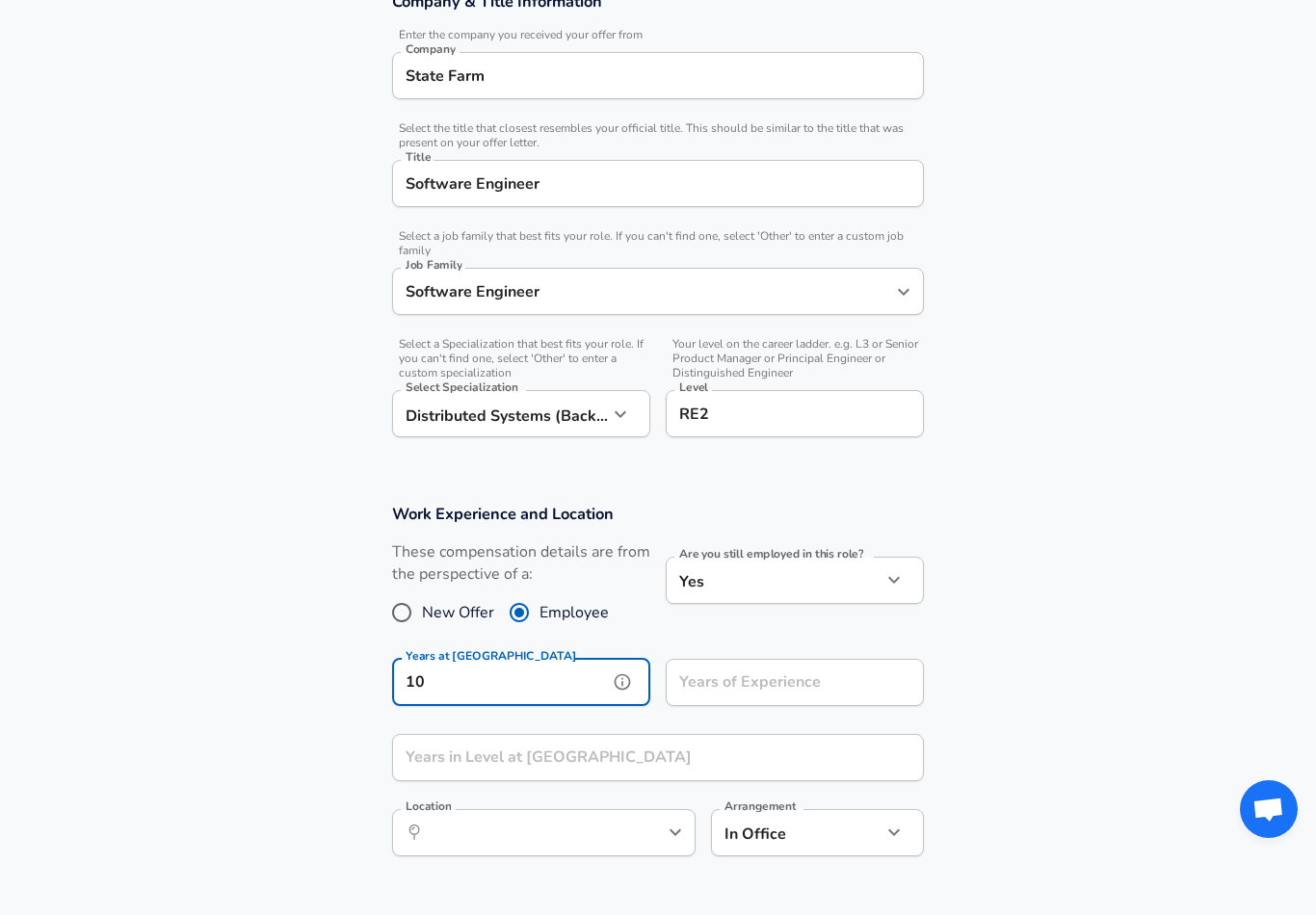 type on "10" 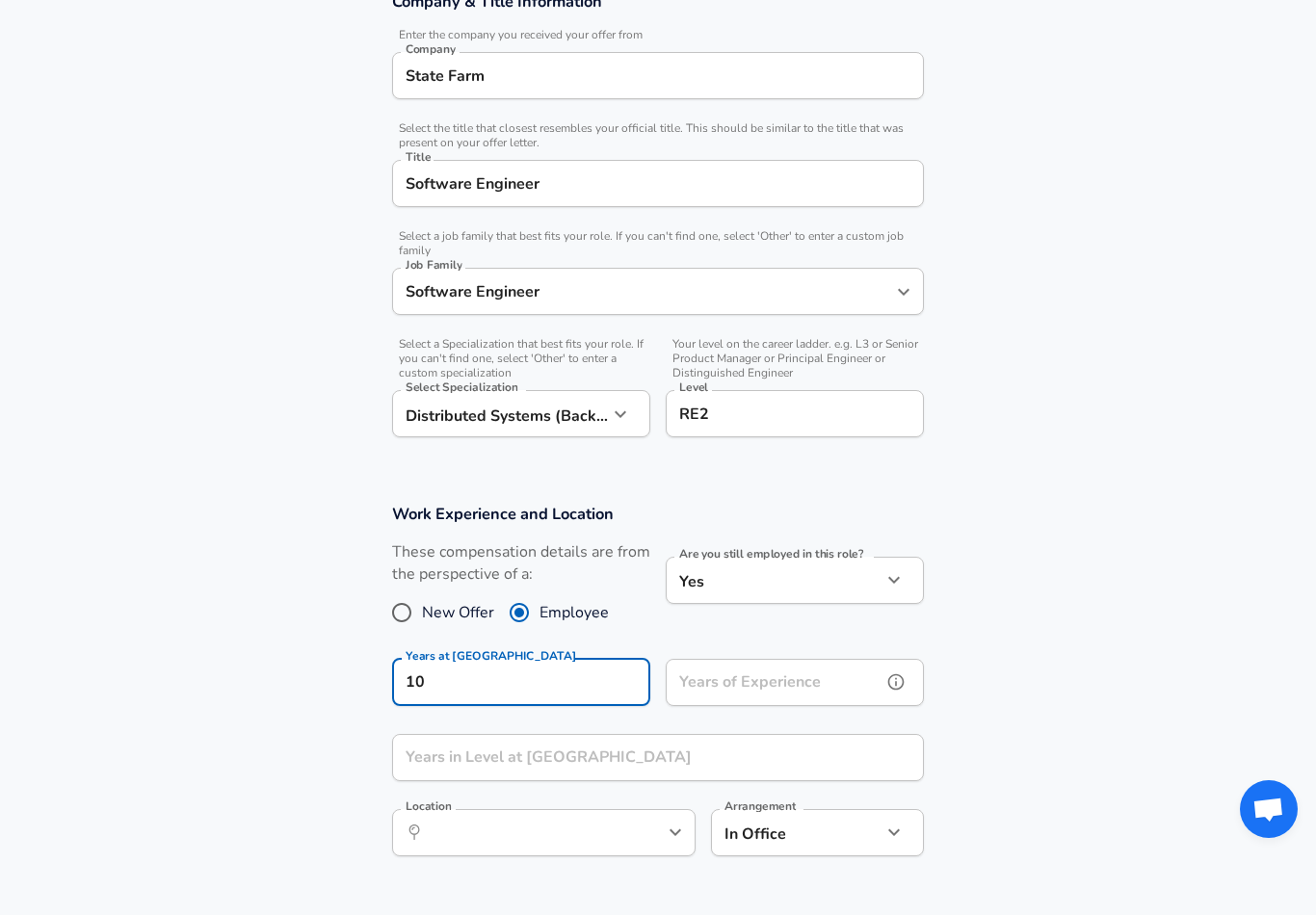 click on "Years of Experience" at bounding box center (774, 682) 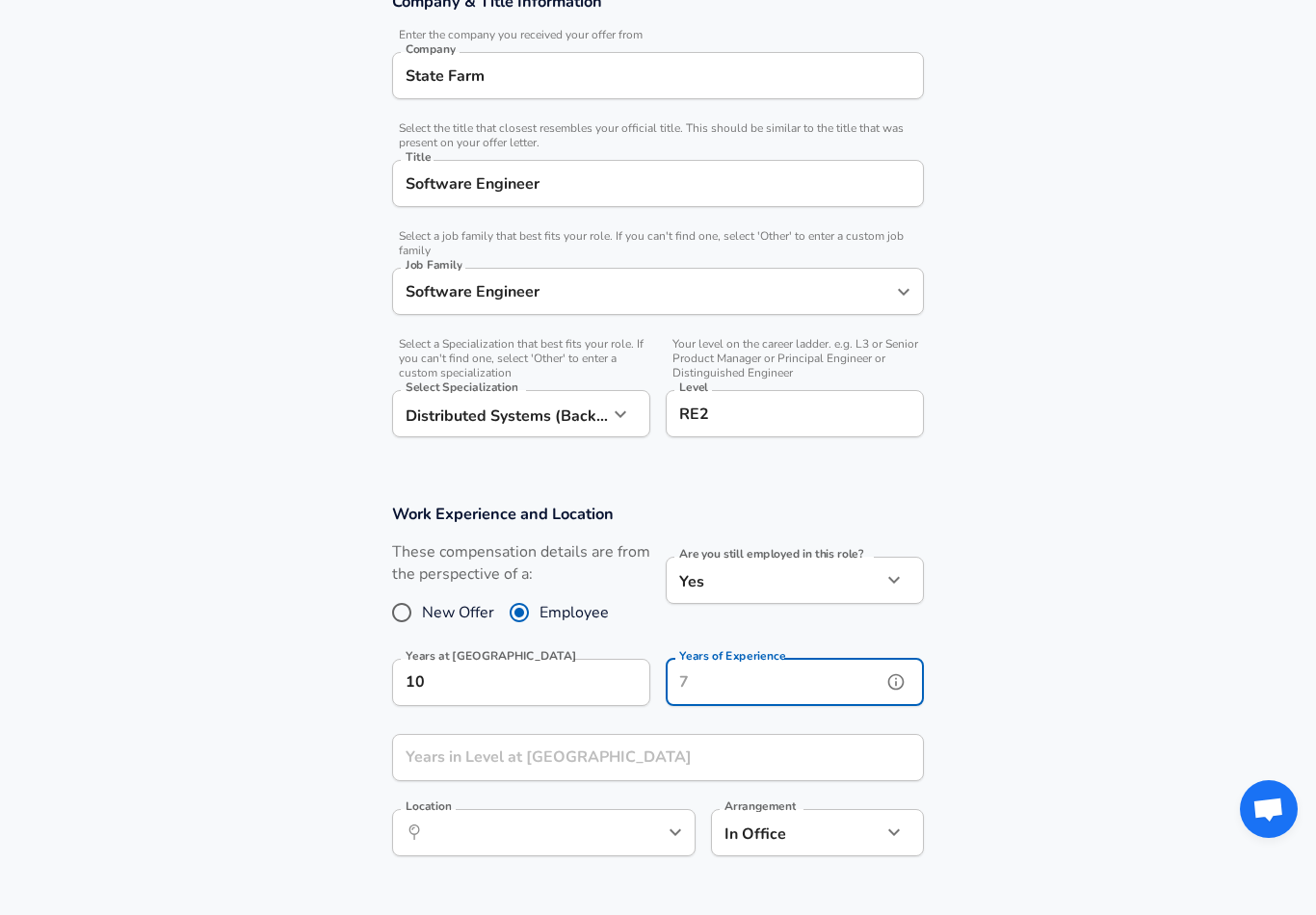 type on "2" 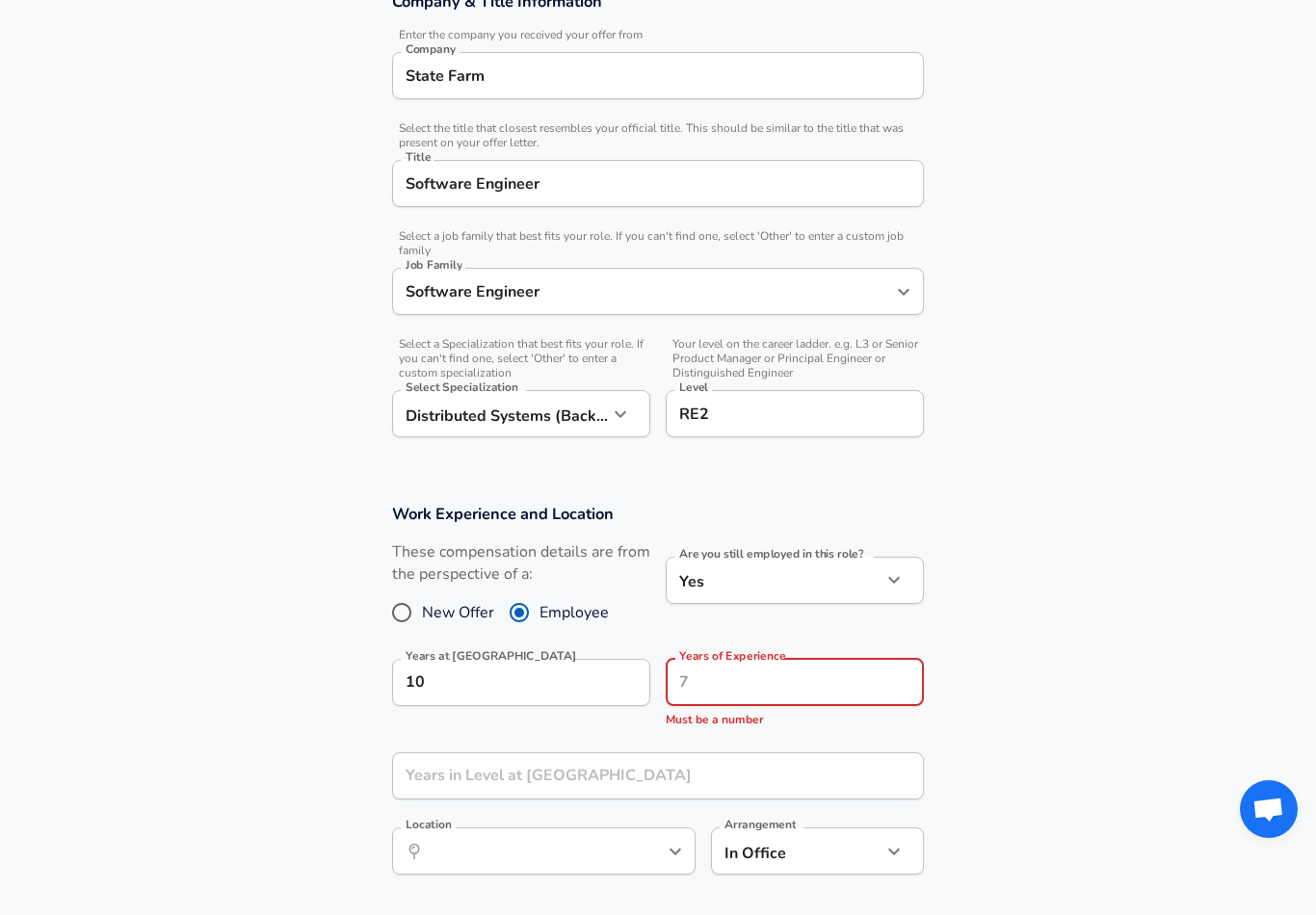click on "Years at [GEOGRAPHIC_DATA] 10 Years at [GEOGRAPHIC_DATA]" at bounding box center [513, 691] 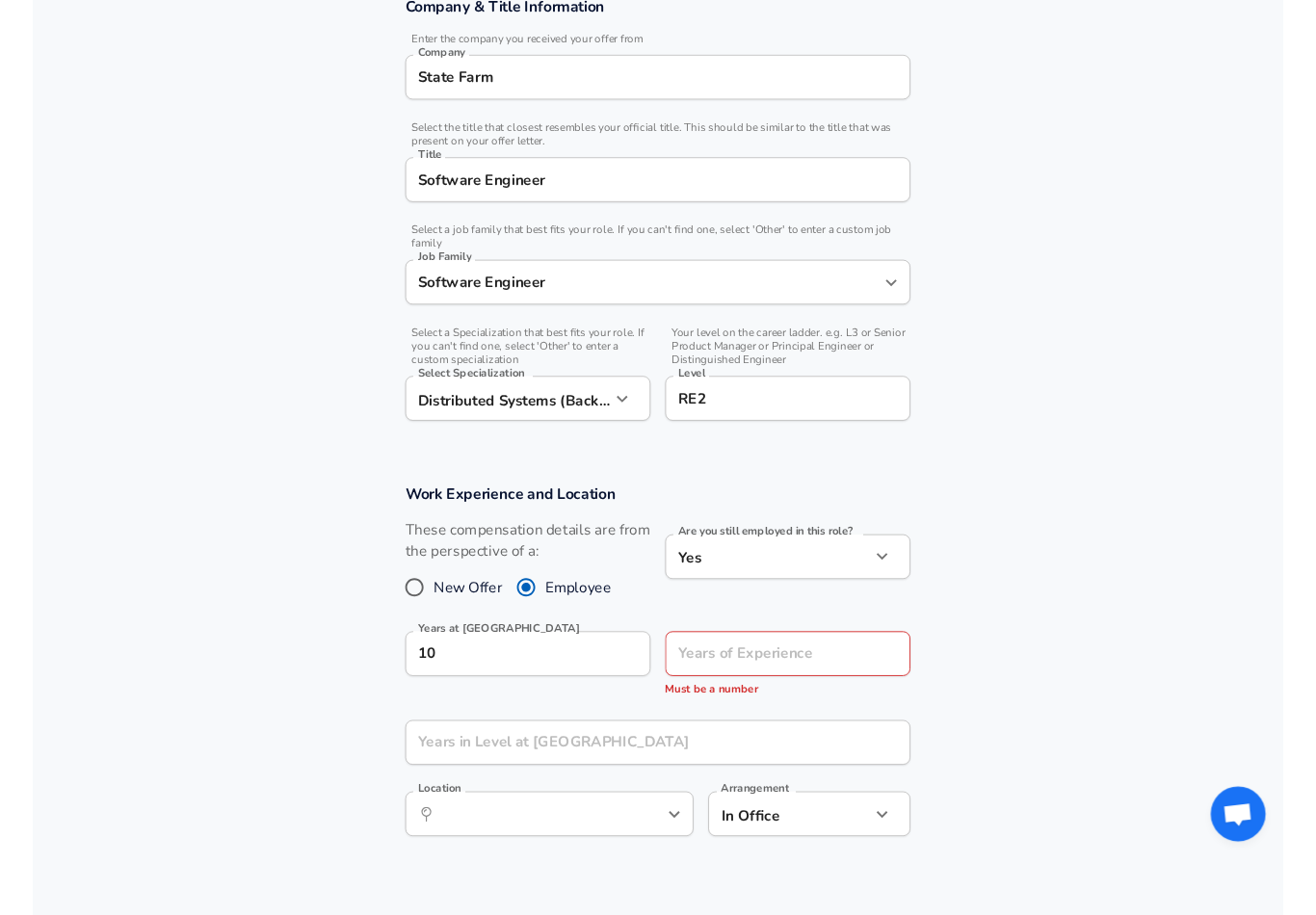 scroll, scrollTop: 366, scrollLeft: 0, axis: vertical 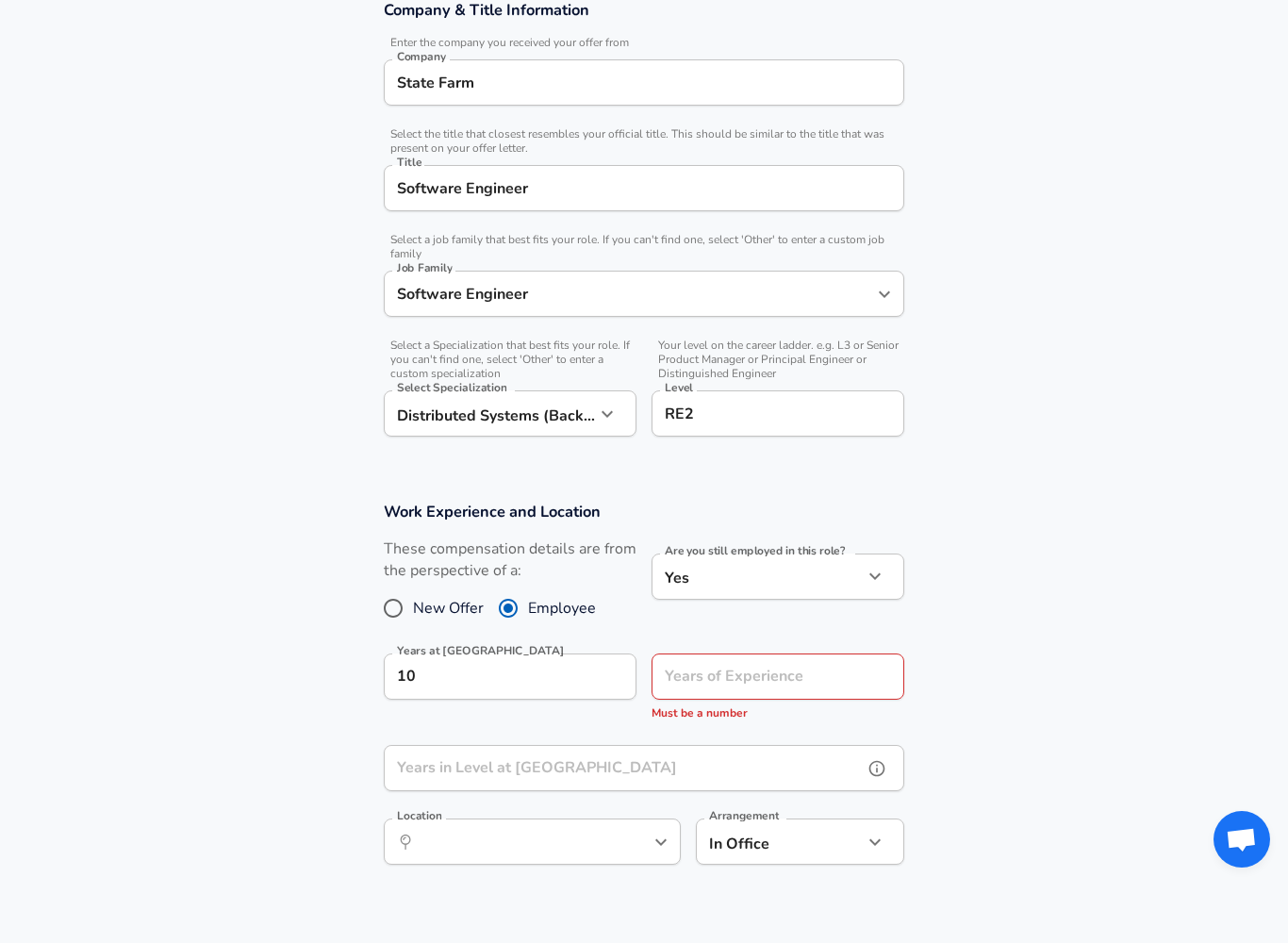 click on "Years in Level at [GEOGRAPHIC_DATA]" at bounding box center [623, 768] 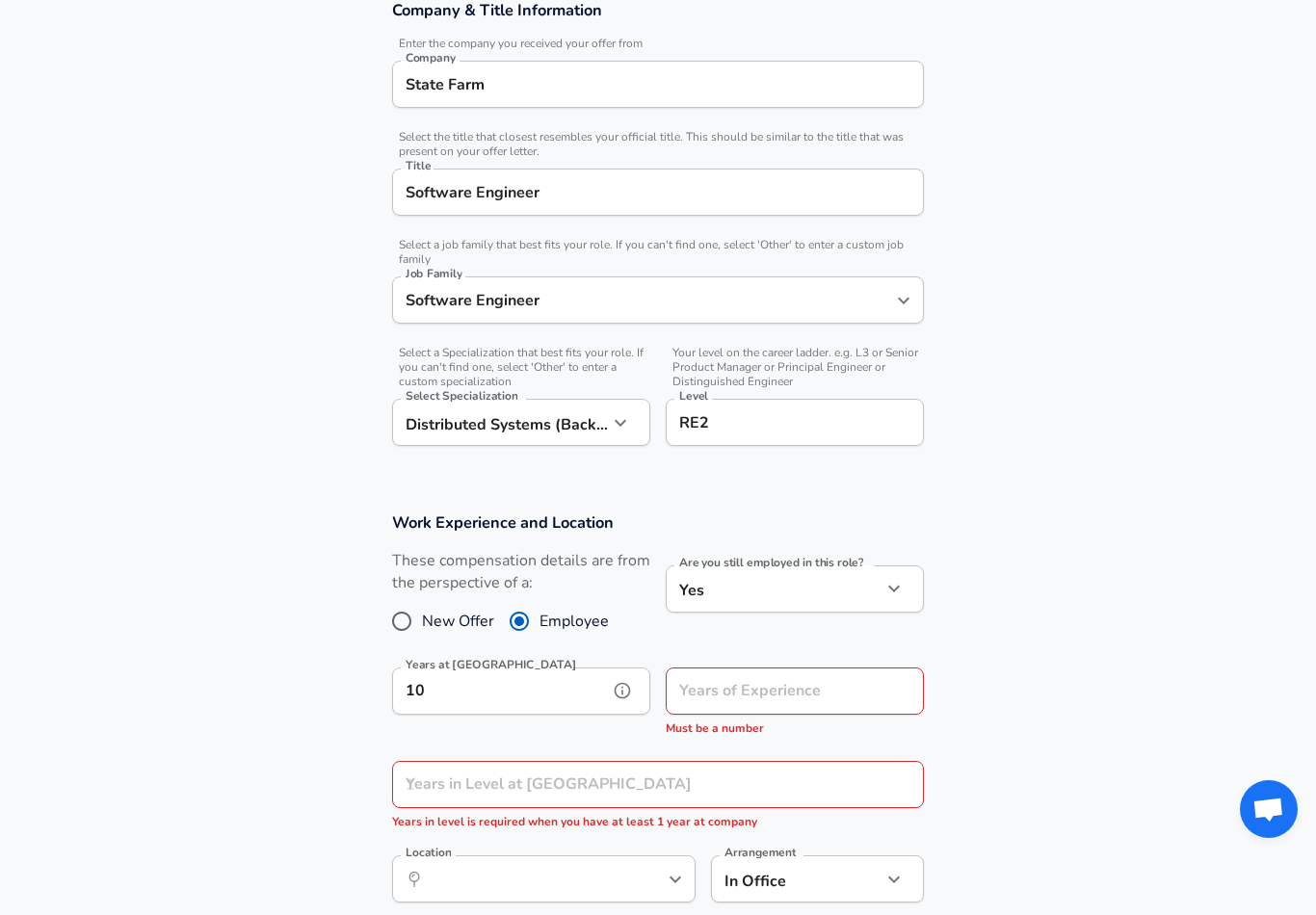 click on "10" at bounding box center (500, 691) 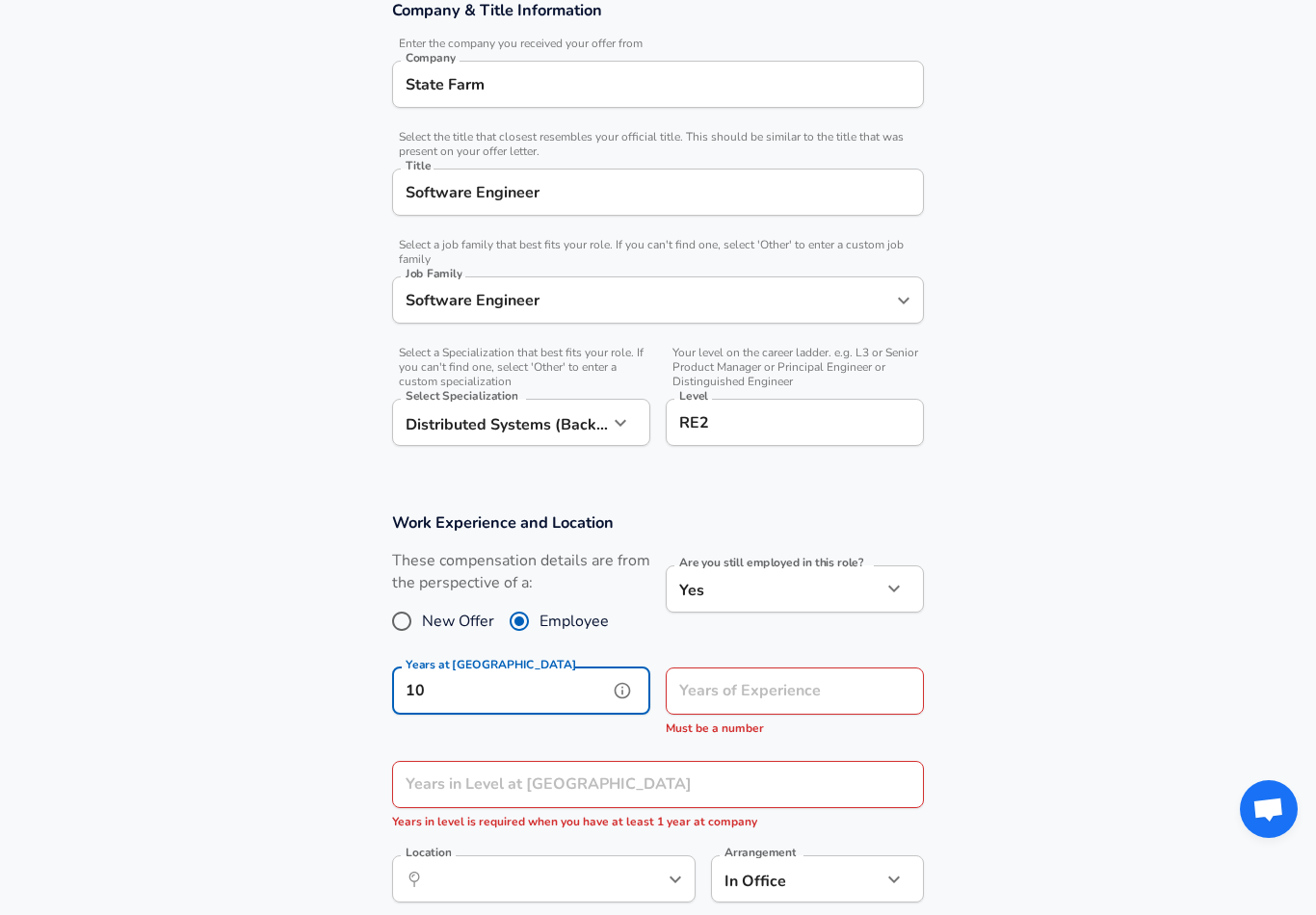 drag, startPoint x: 527, startPoint y: 703, endPoint x: 455, endPoint y: 697, distance: 72.24957 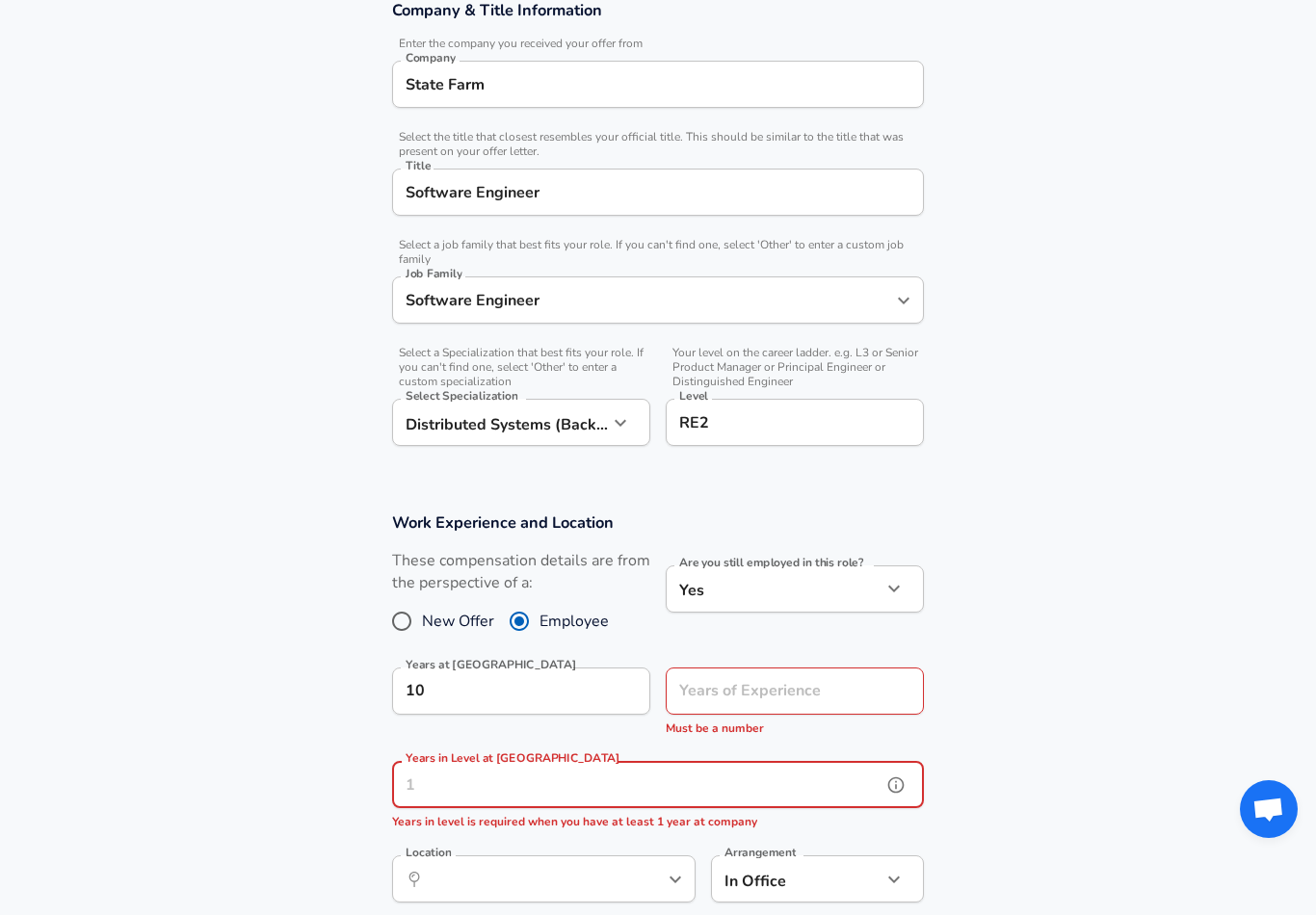 click on "Years in Level at [GEOGRAPHIC_DATA]" at bounding box center [637, 784] 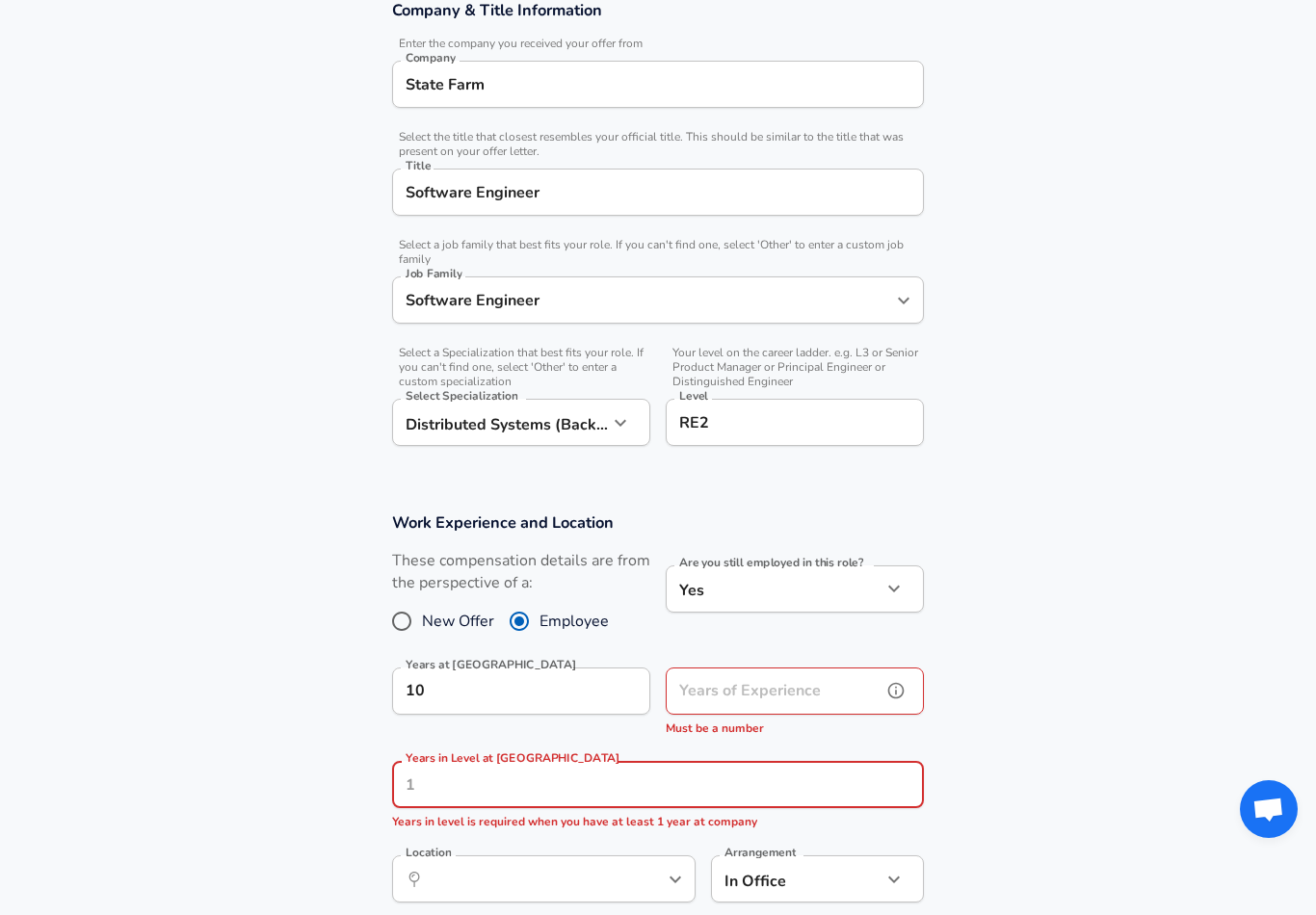 click on "Years of Experience" at bounding box center [774, 691] 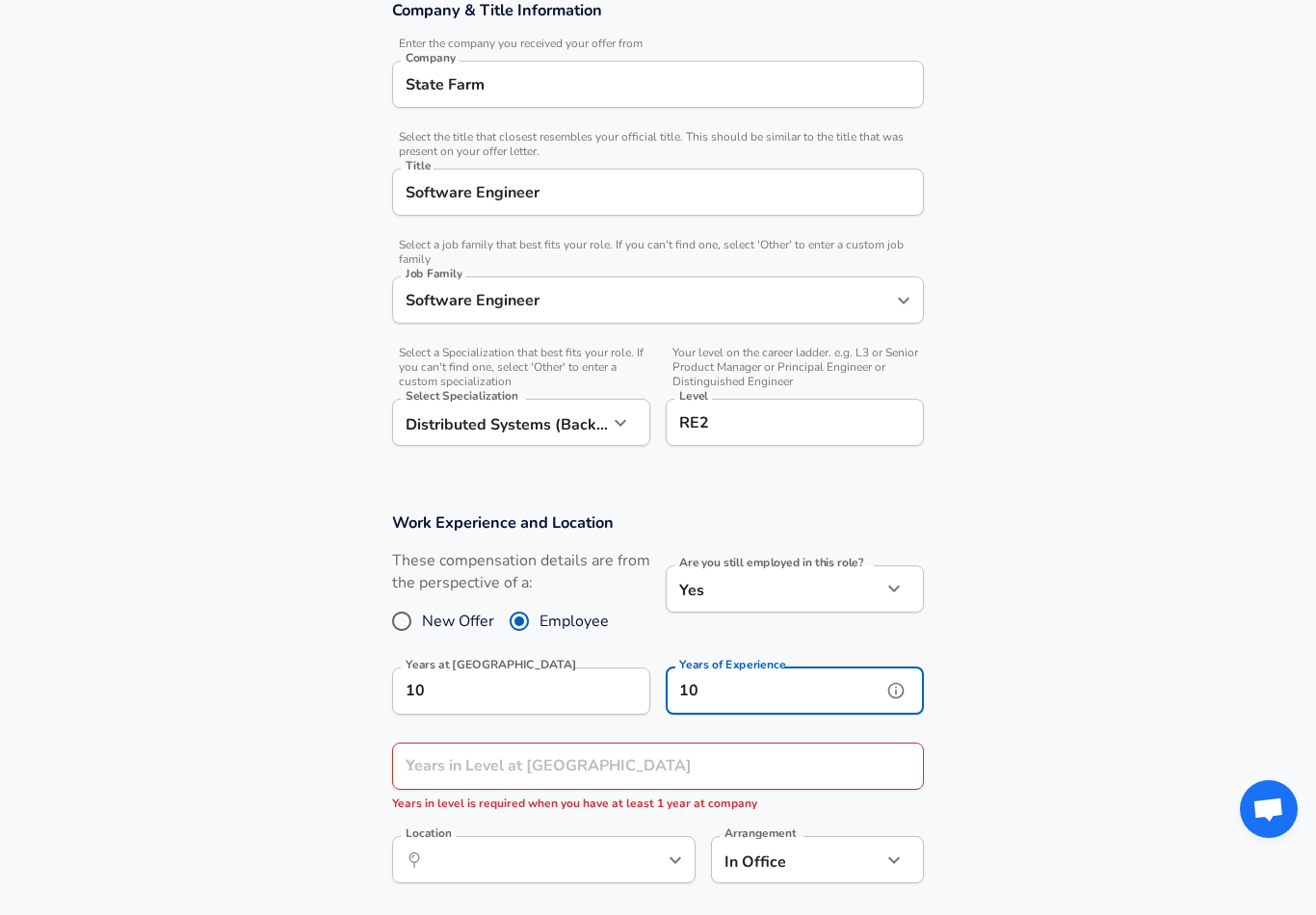 type on "10" 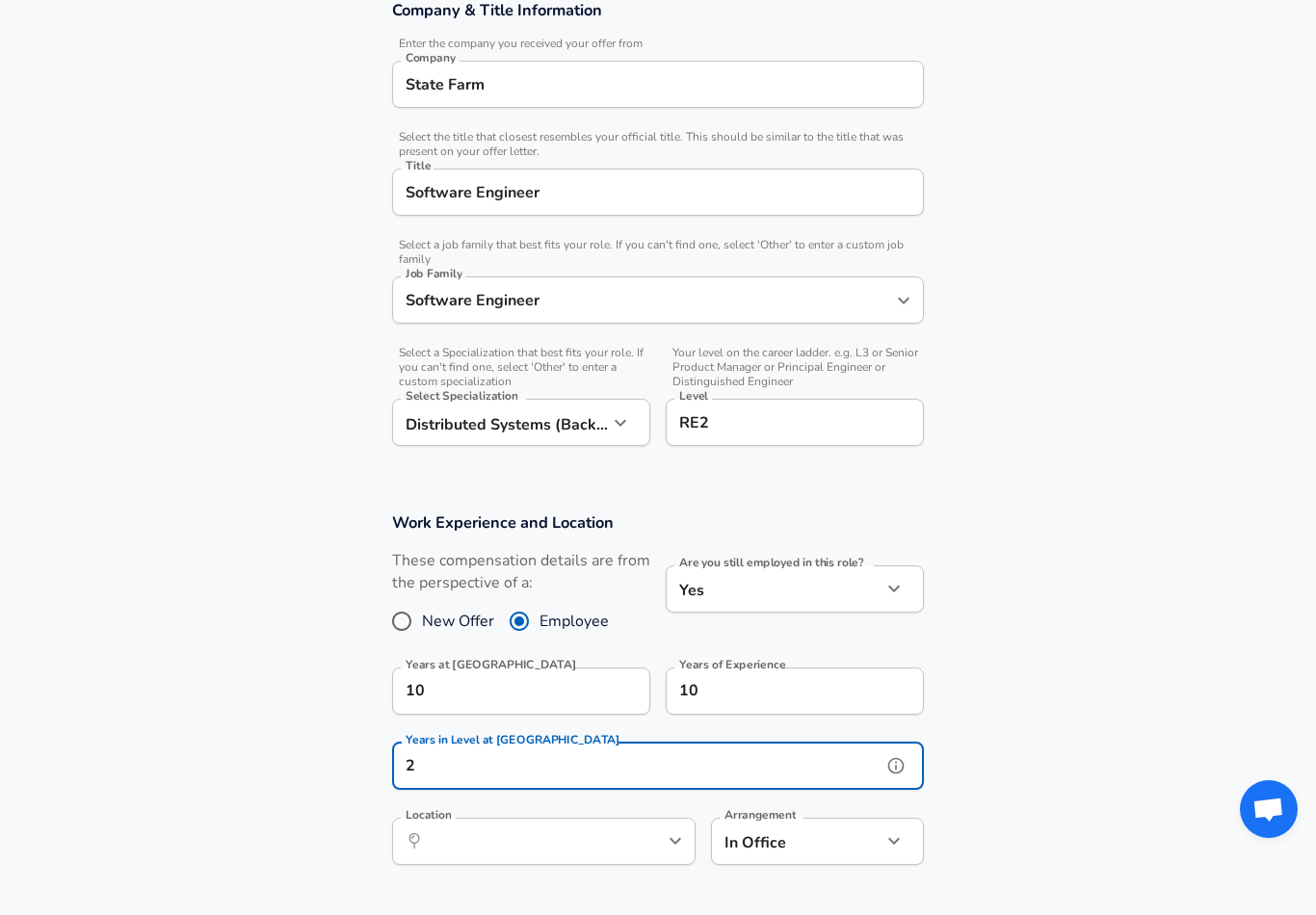 type on "2" 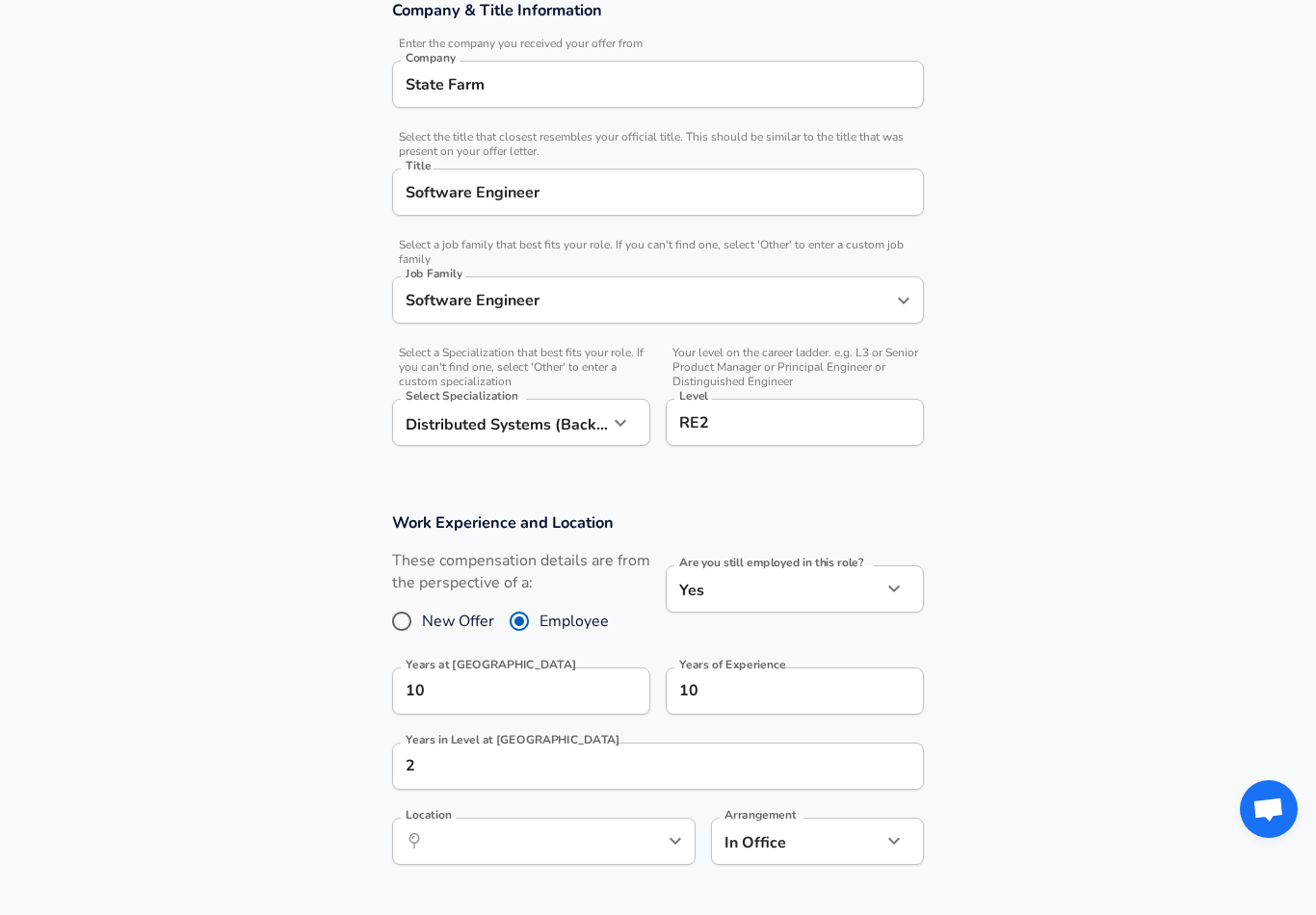 click on "Work Experience and Location These compensation details are from the perspective of a: New Offer Employee Are you still employed in this role? Yes yes Are you still employed in this role? Years at State Farm 10 Years at State Farm Years of Experience 10 Years of Experience Years in Level at [GEOGRAPHIC_DATA] 2 Years in Level at [GEOGRAPHIC_DATA] Location ​ Location Arrangement In Office office Arrangement" at bounding box center (658, 698) 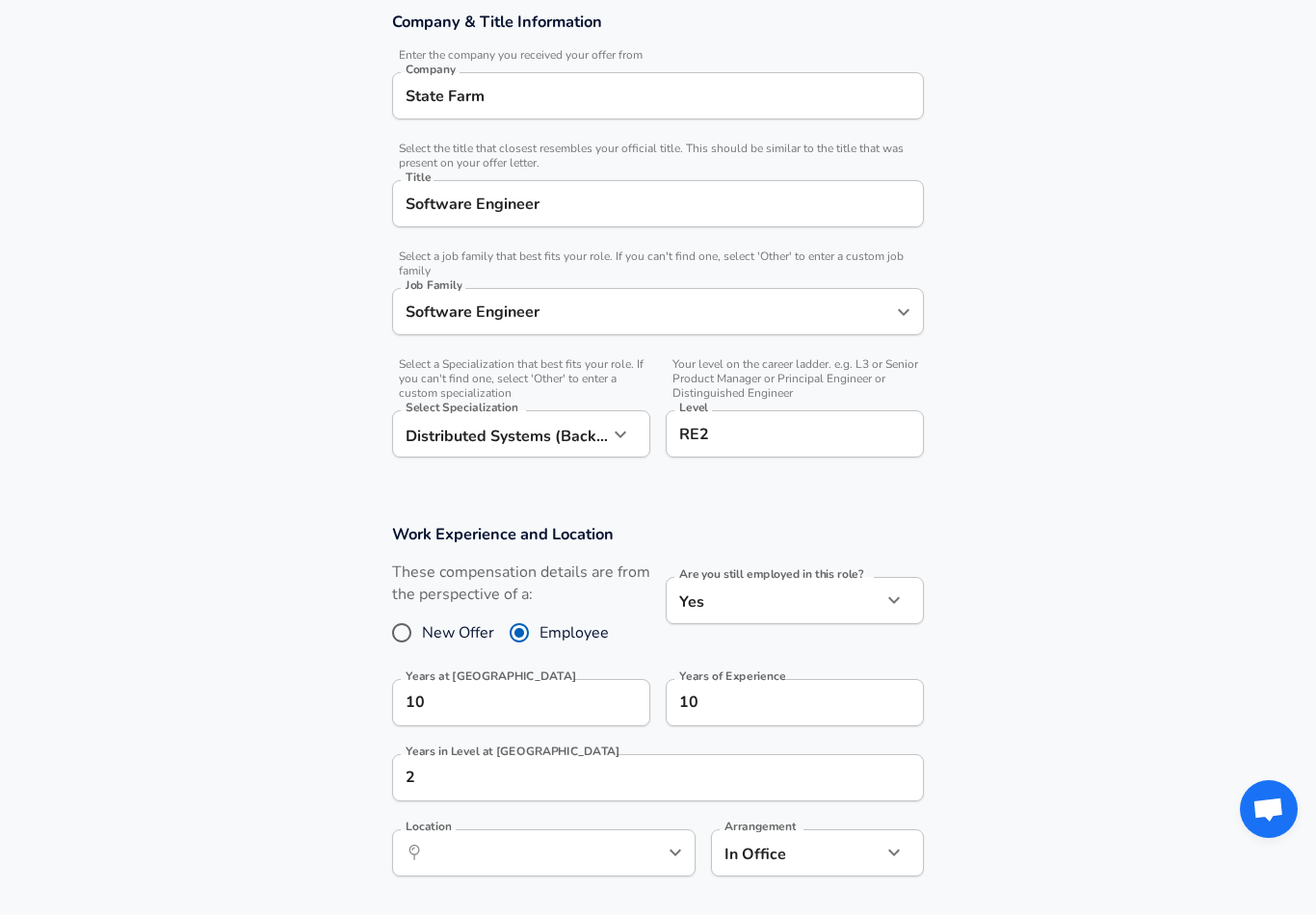scroll, scrollTop: 343, scrollLeft: 0, axis: vertical 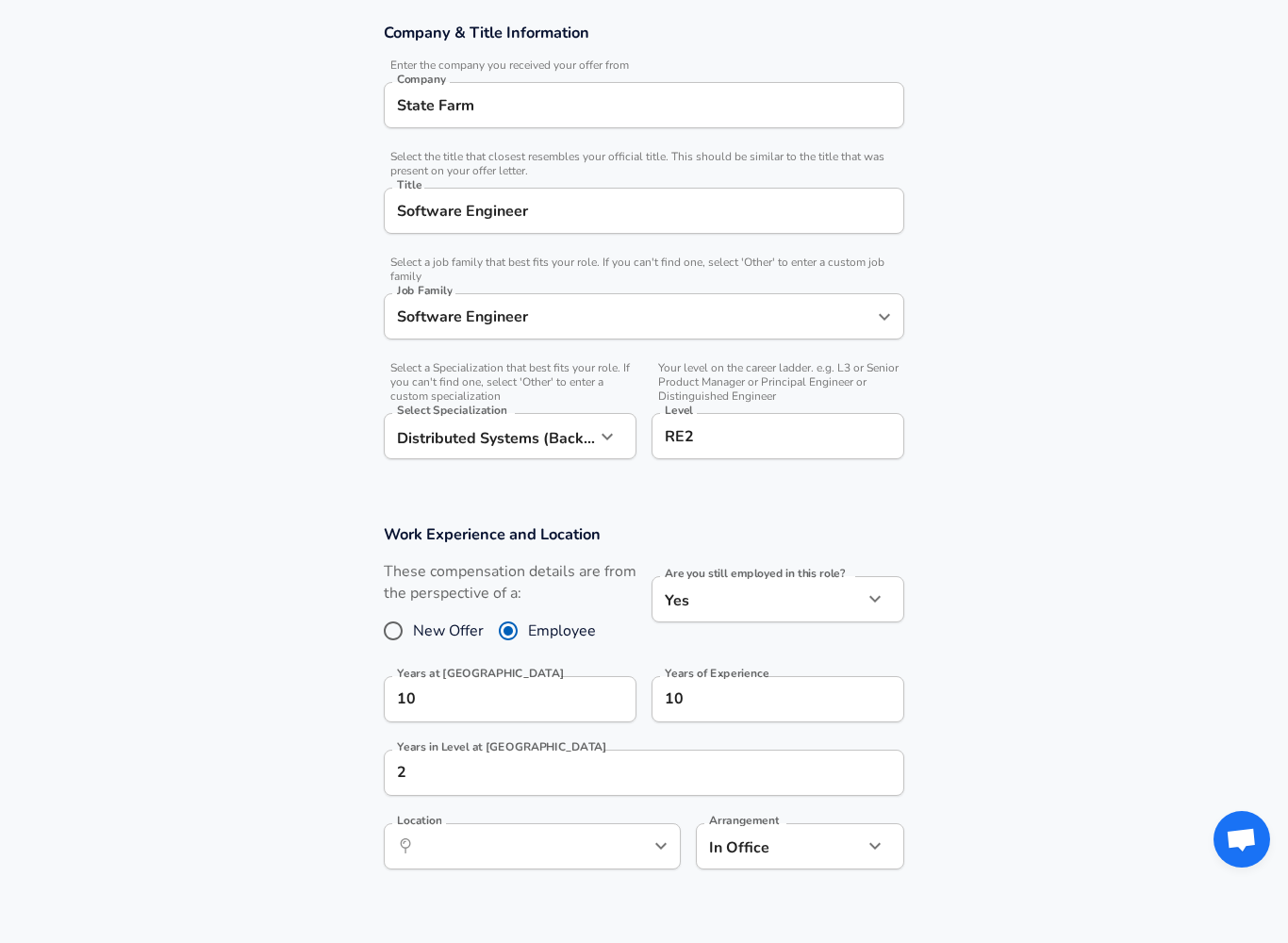 click on "​ Location" at bounding box center (532, 846) 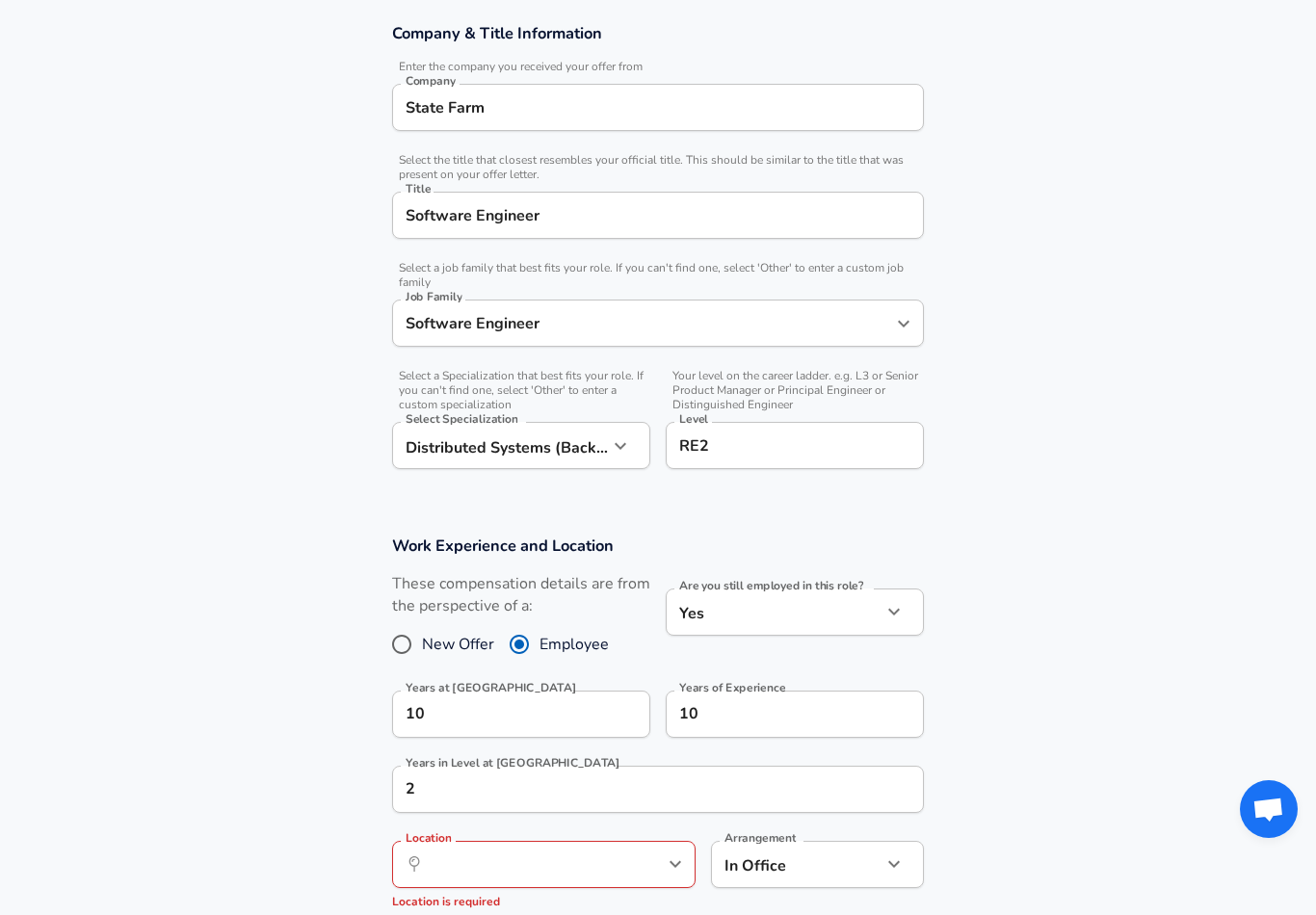 click on "Work Experience and Location These compensation details are from the perspective of a: New Offer Employee Are you still employed in this role? Yes yes Are you still employed in this role? Years at State Farm 10 Years at State Farm Years of Experience 10 Years of Experience Years in Level at [GEOGRAPHIC_DATA] 2 Years in Level at State Farm Location ​ Location Location is required Arrangement In Office office Arrangement" at bounding box center (658, 731) 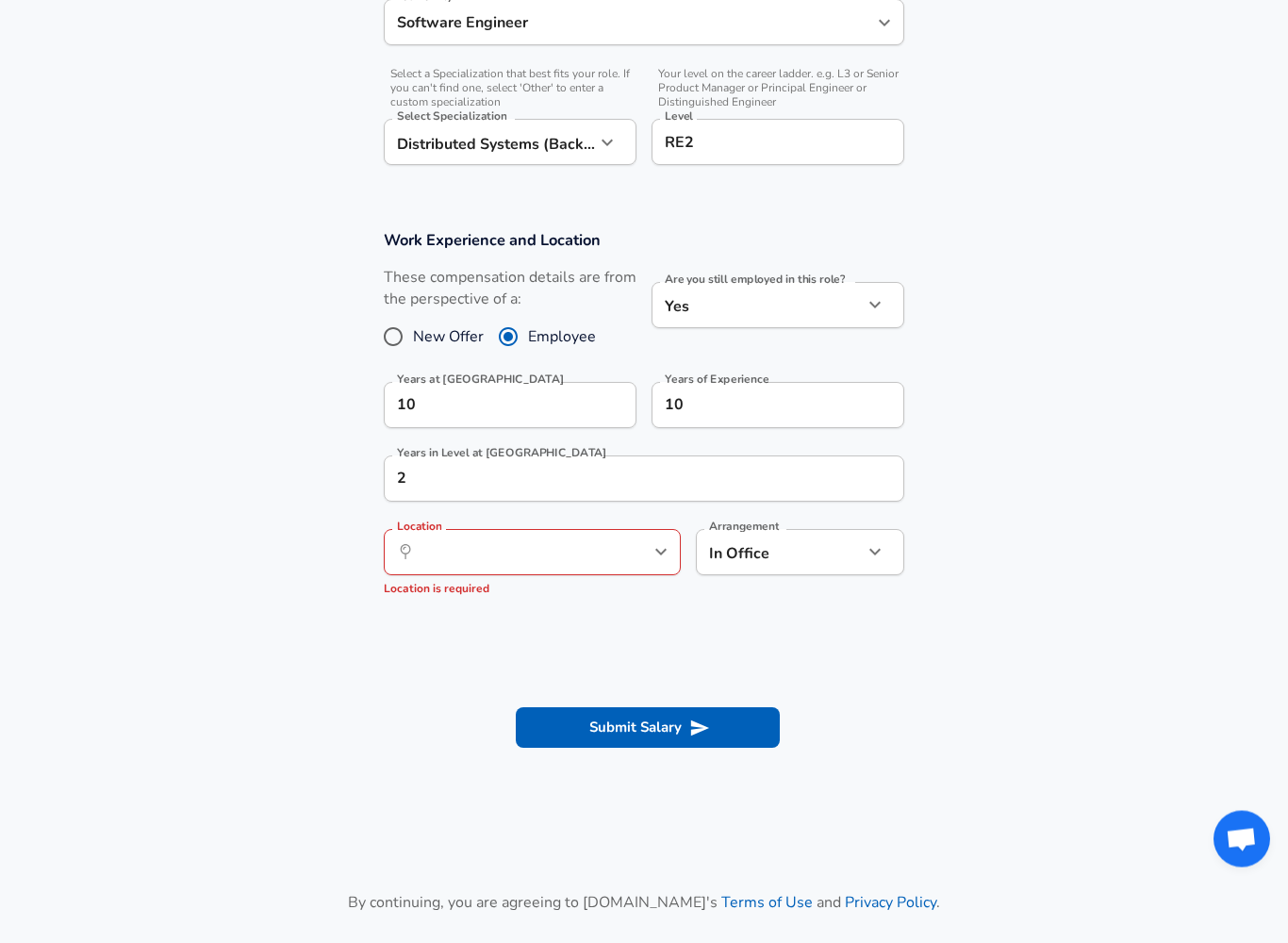 scroll, scrollTop: 630, scrollLeft: 0, axis: vertical 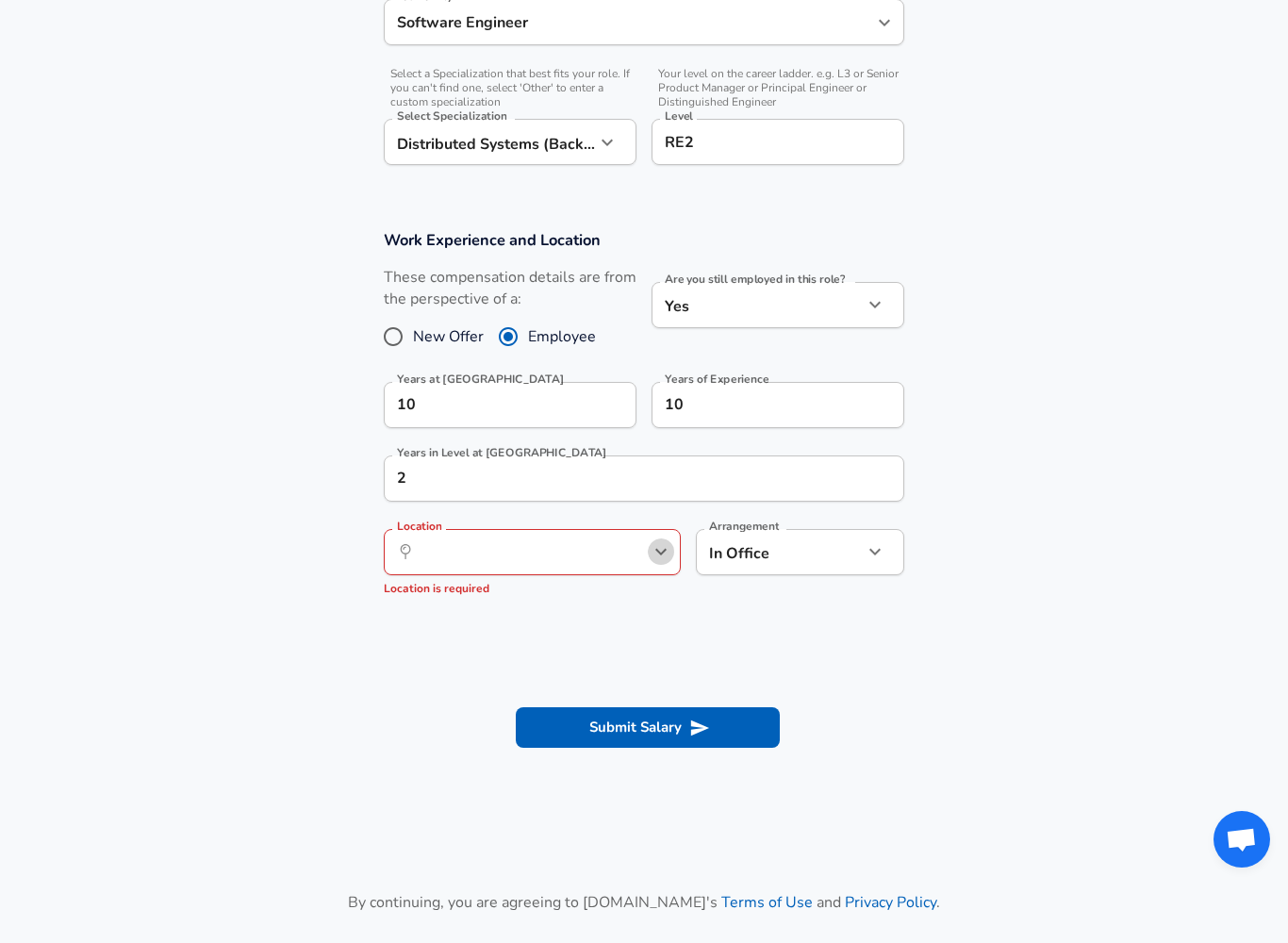 click 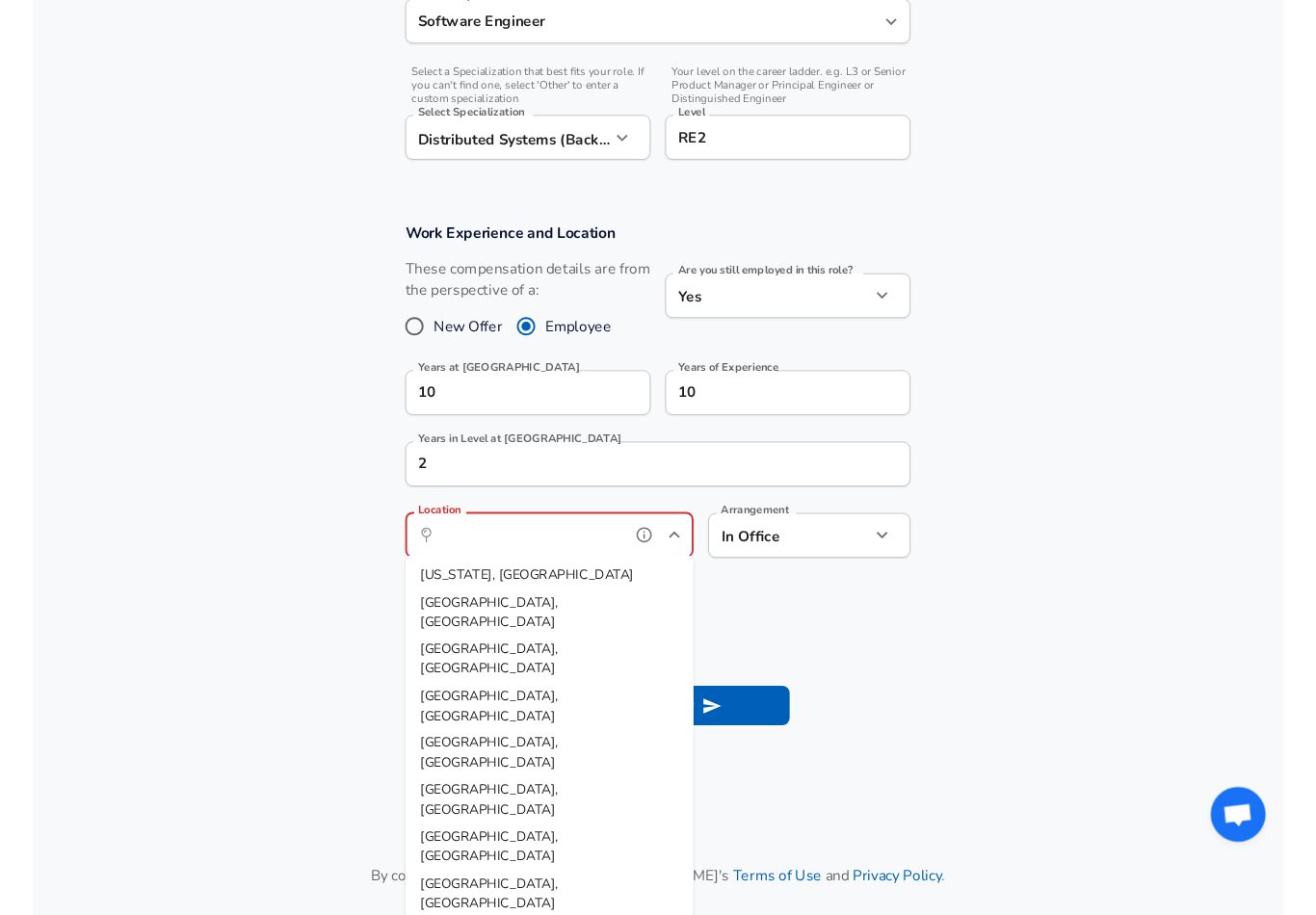 scroll, scrollTop: 642, scrollLeft: 0, axis: vertical 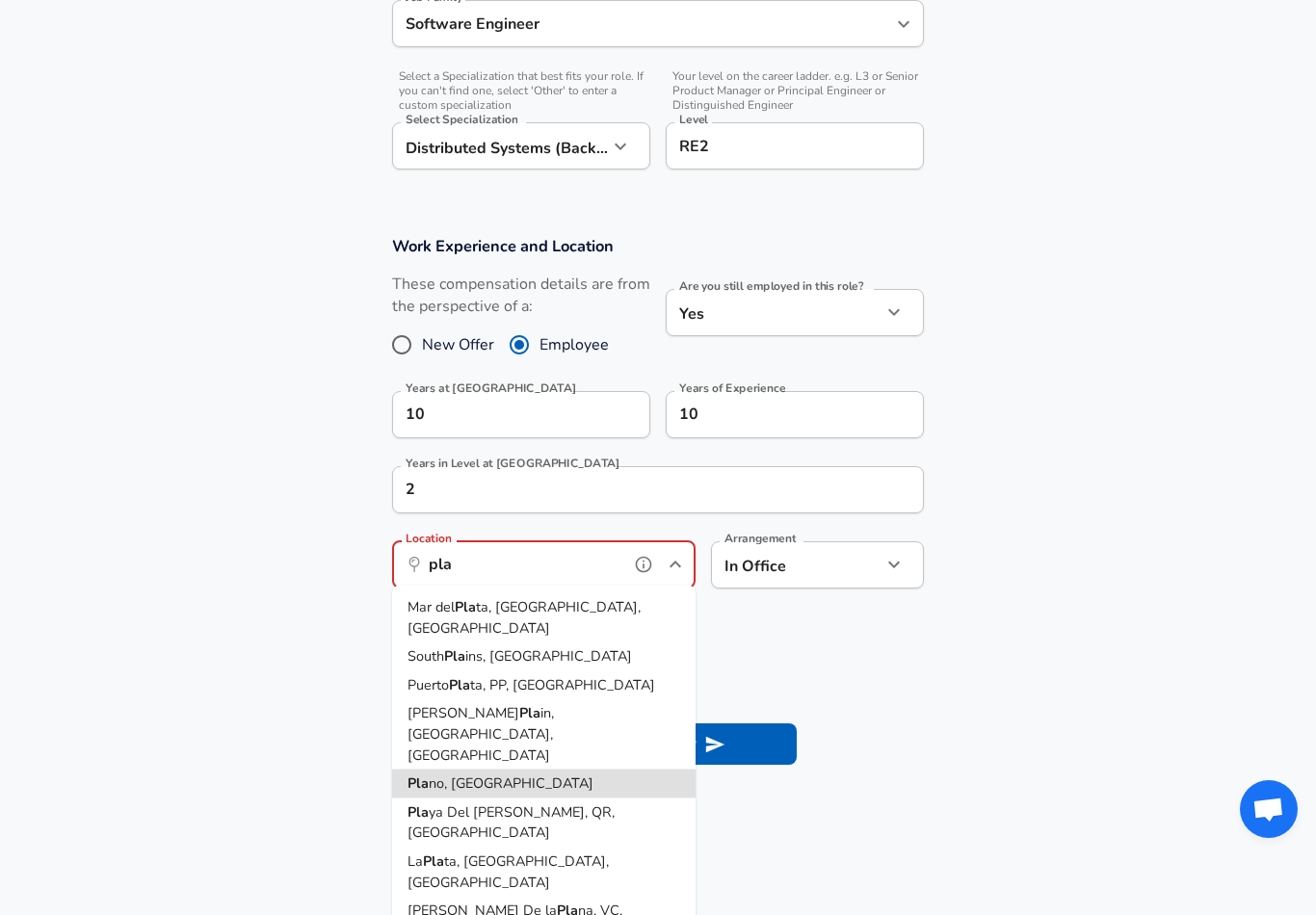 type on "[GEOGRAPHIC_DATA], [GEOGRAPHIC_DATA]" 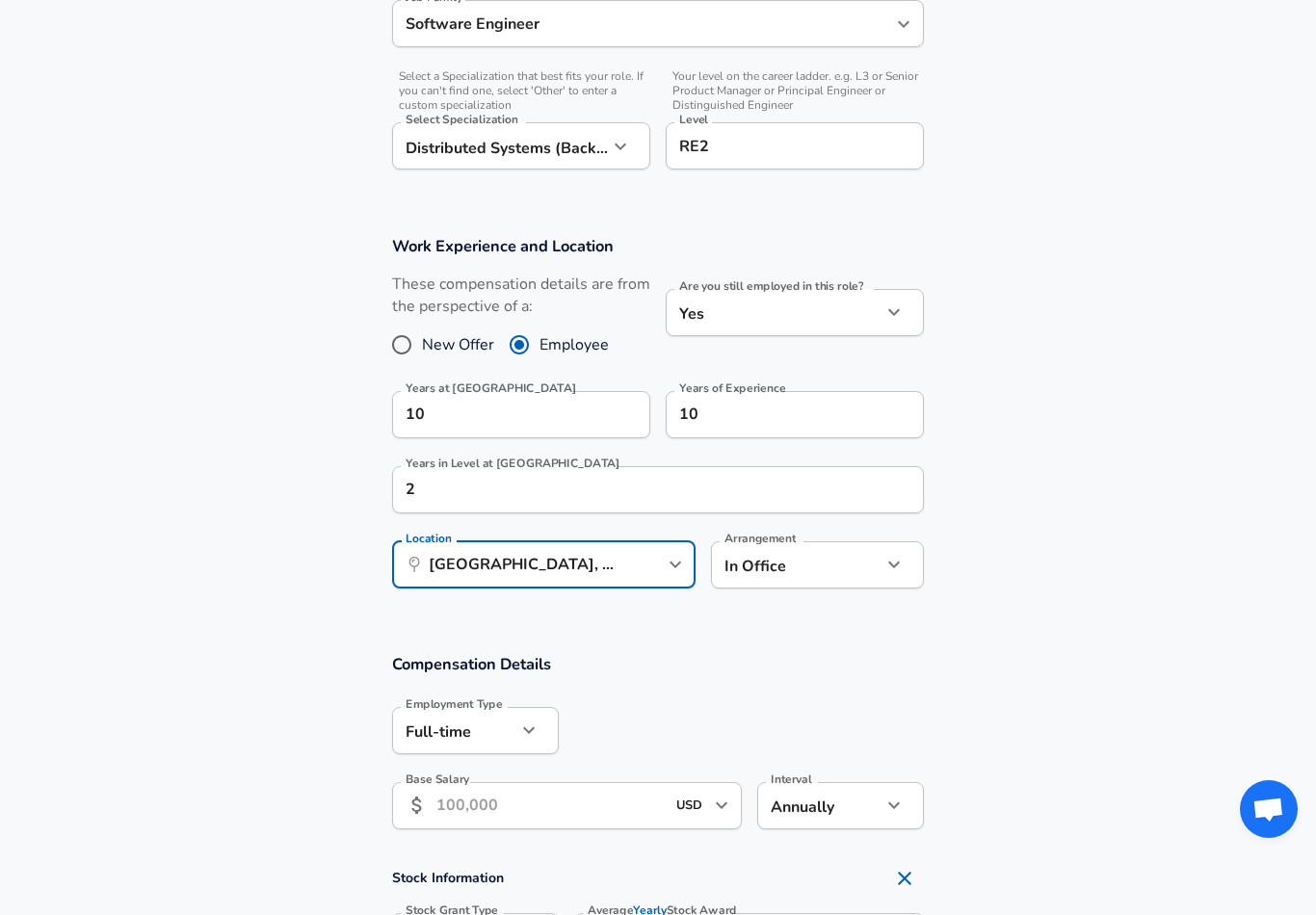 click on "Work Experience and Location These compensation details are from the perspective of a: New Offer Employee Are you still employed in this role? Yes yes Are you still employed in this role? Years at State Farm 10 Years at State Farm Years of Experience 10 Years of Experience Years in Level at [GEOGRAPHIC_DATA] 2 Years in Level at [GEOGRAPHIC_DATA] Location ​ [GEOGRAPHIC_DATA], [GEOGRAPHIC_DATA] Location Arrangement In Office office Arrangement" at bounding box center [658, 422] 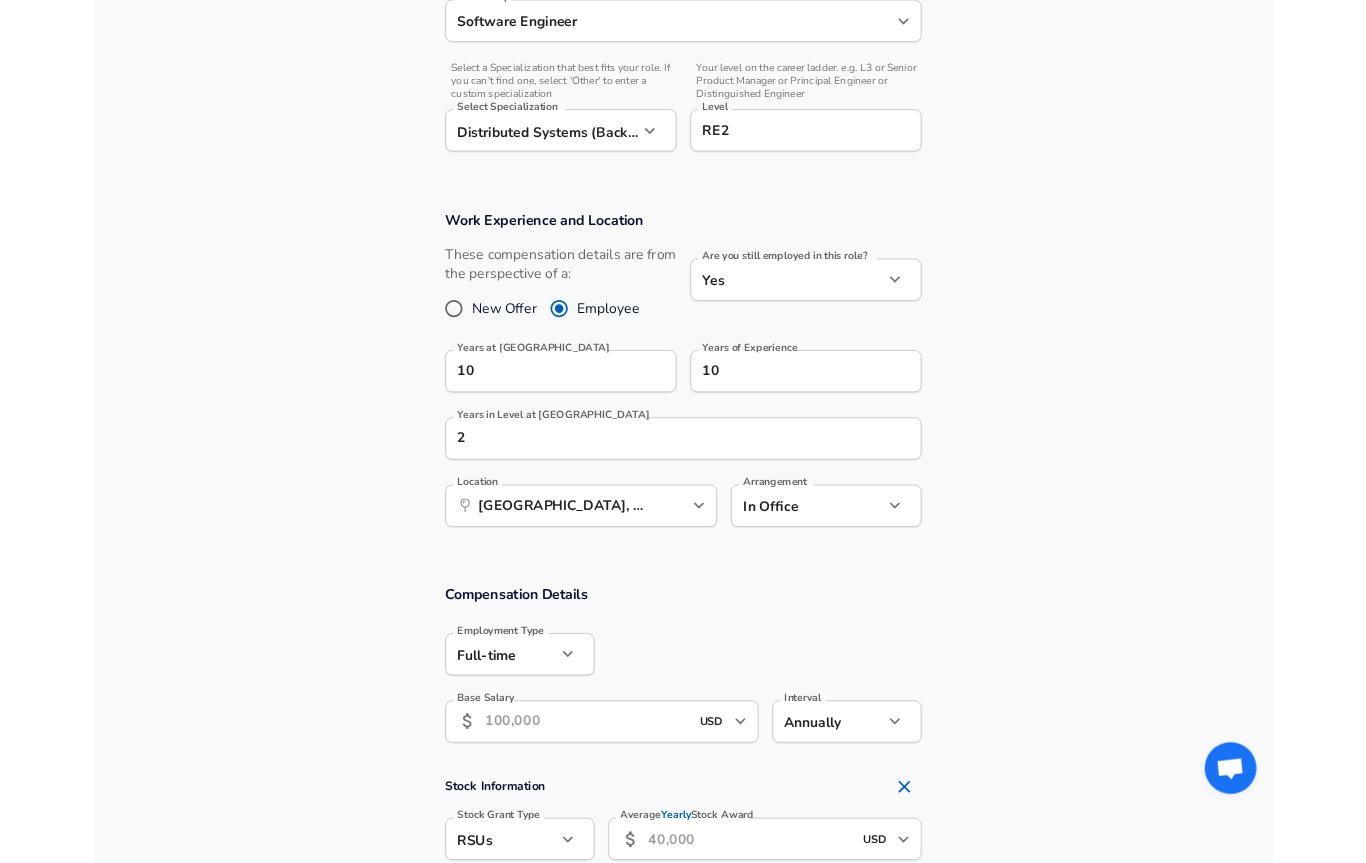scroll, scrollTop: 724, scrollLeft: 0, axis: vertical 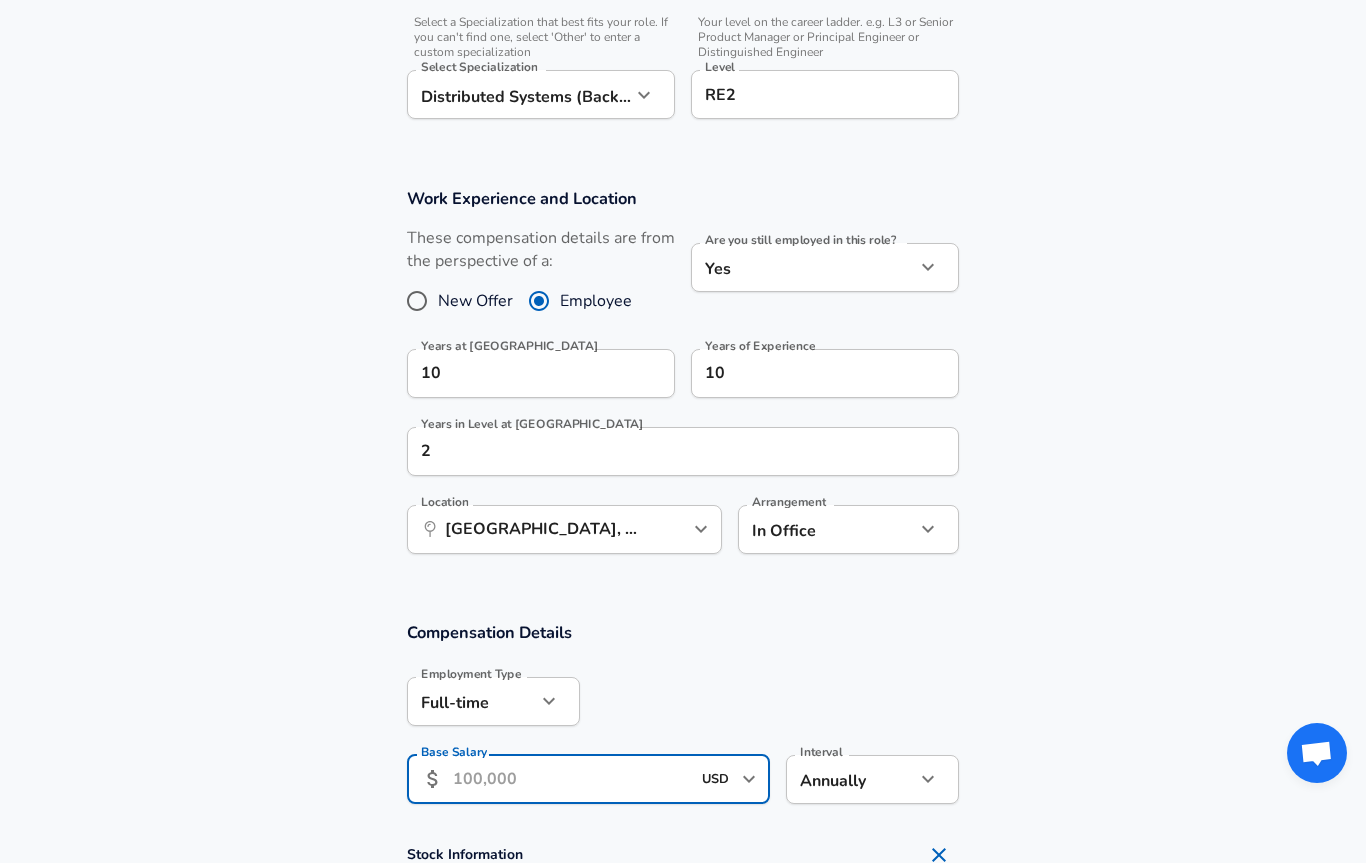 click on "Base Salary" at bounding box center [571, 779] 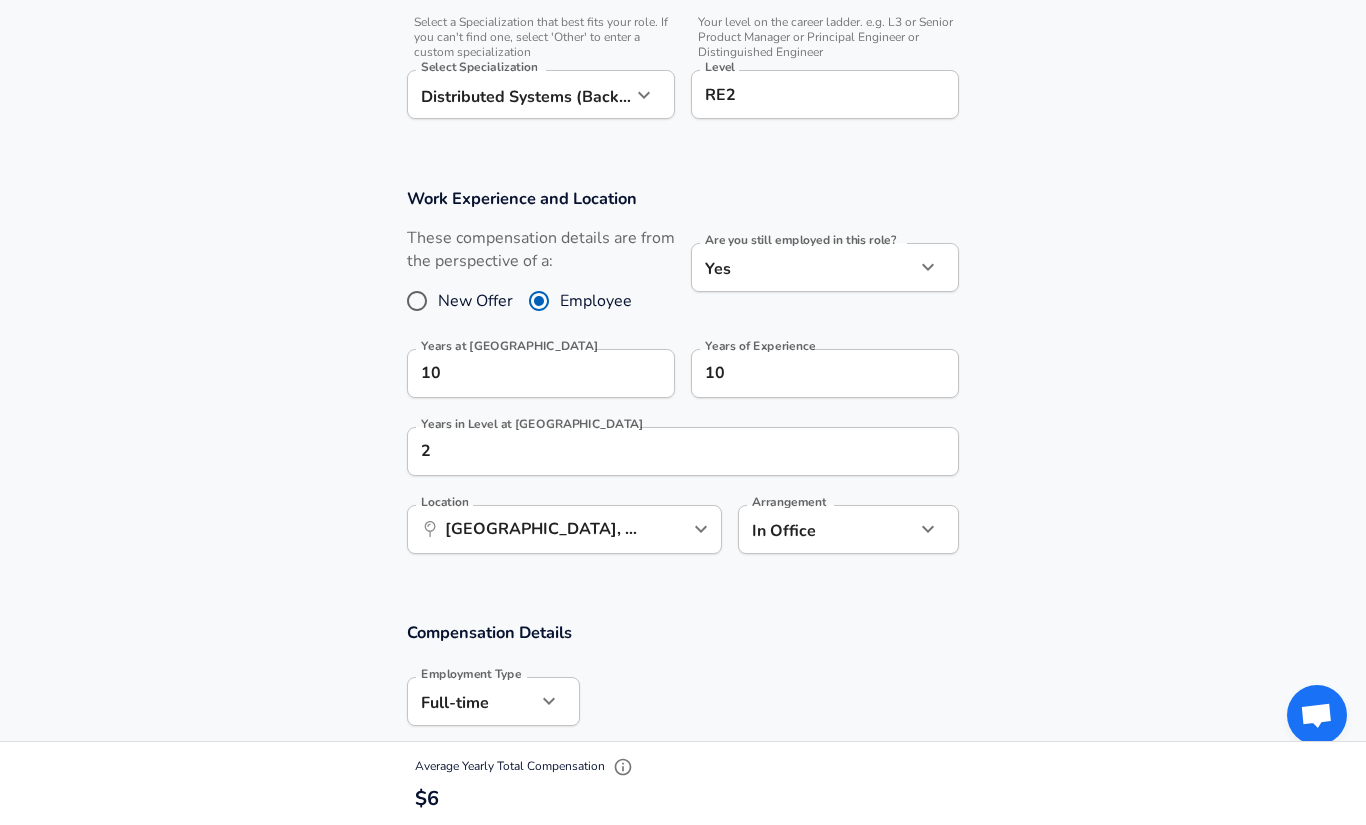 type on "1" 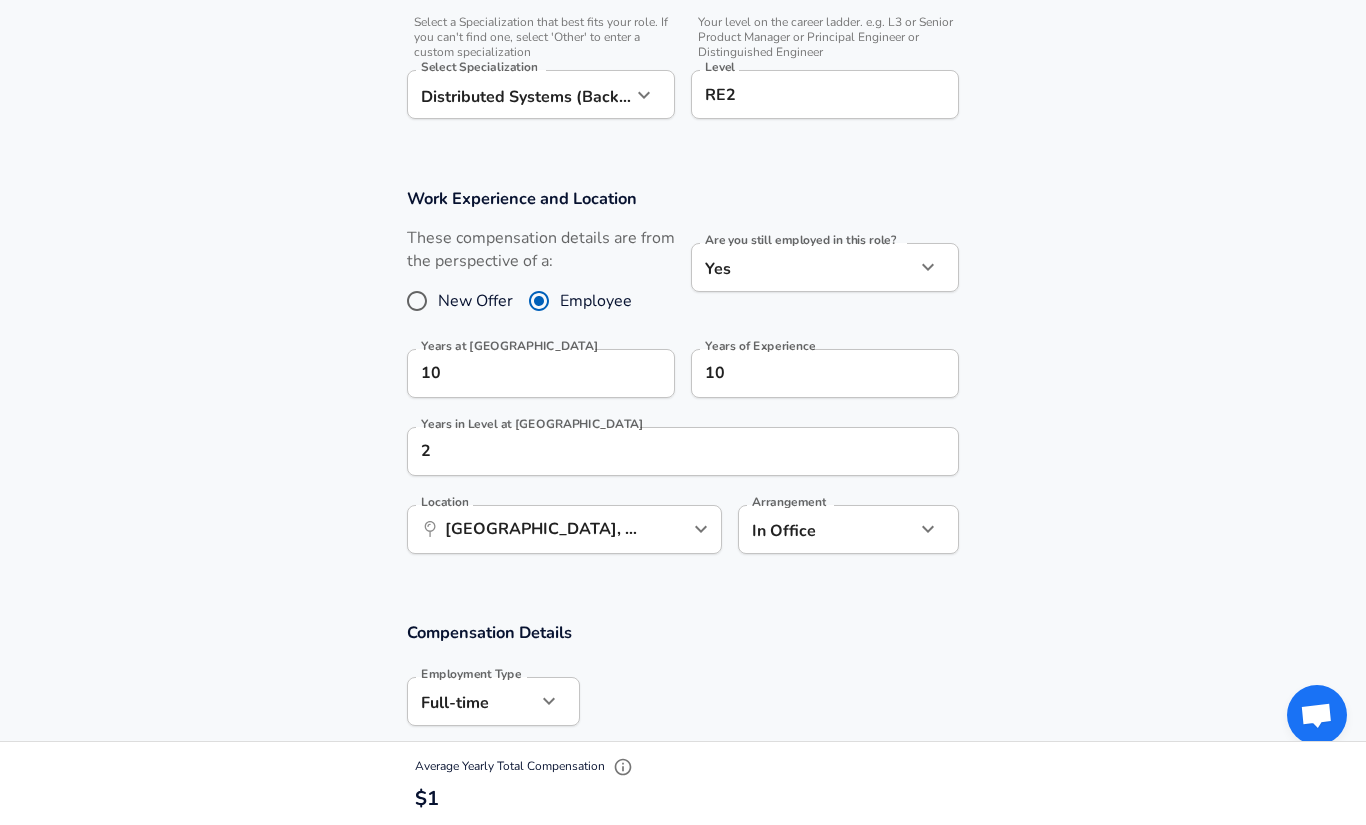 type on "0" 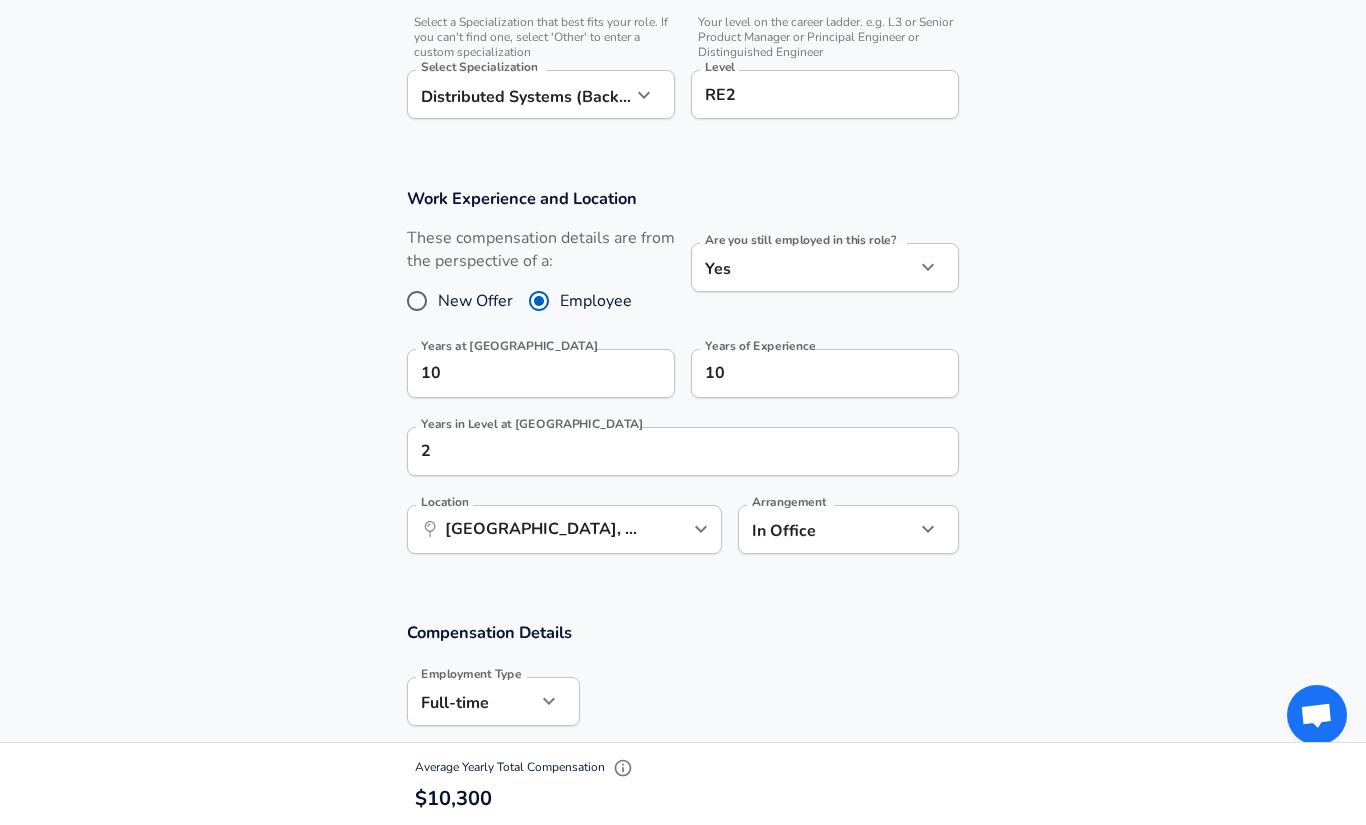 type on "103,000" 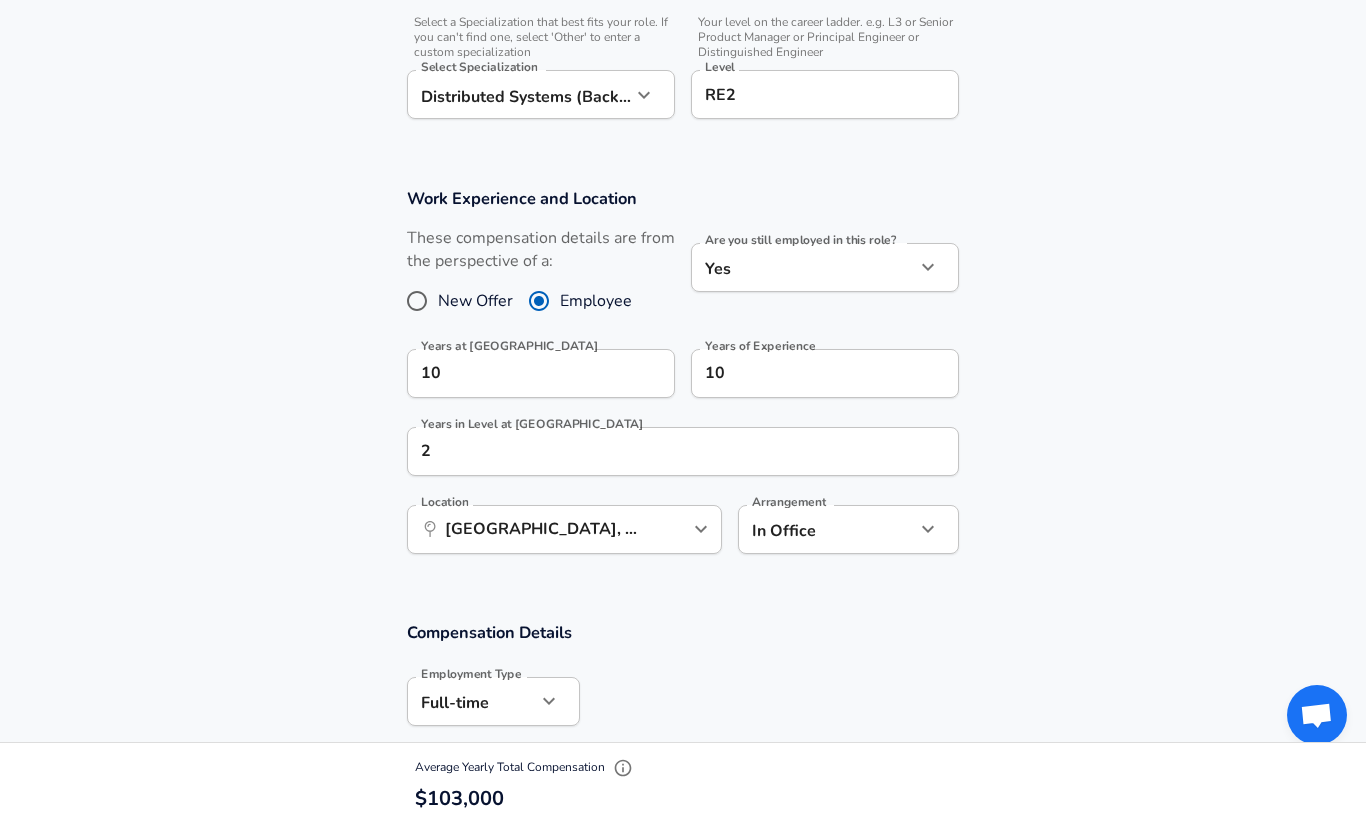 click on "Compensation Details Employment Type [DEMOGRAPHIC_DATA] full_time Employment Type Base Salary ​ 103,000 USD ​ Base Salary Interval Annually yearly Interval" at bounding box center (683, 719) 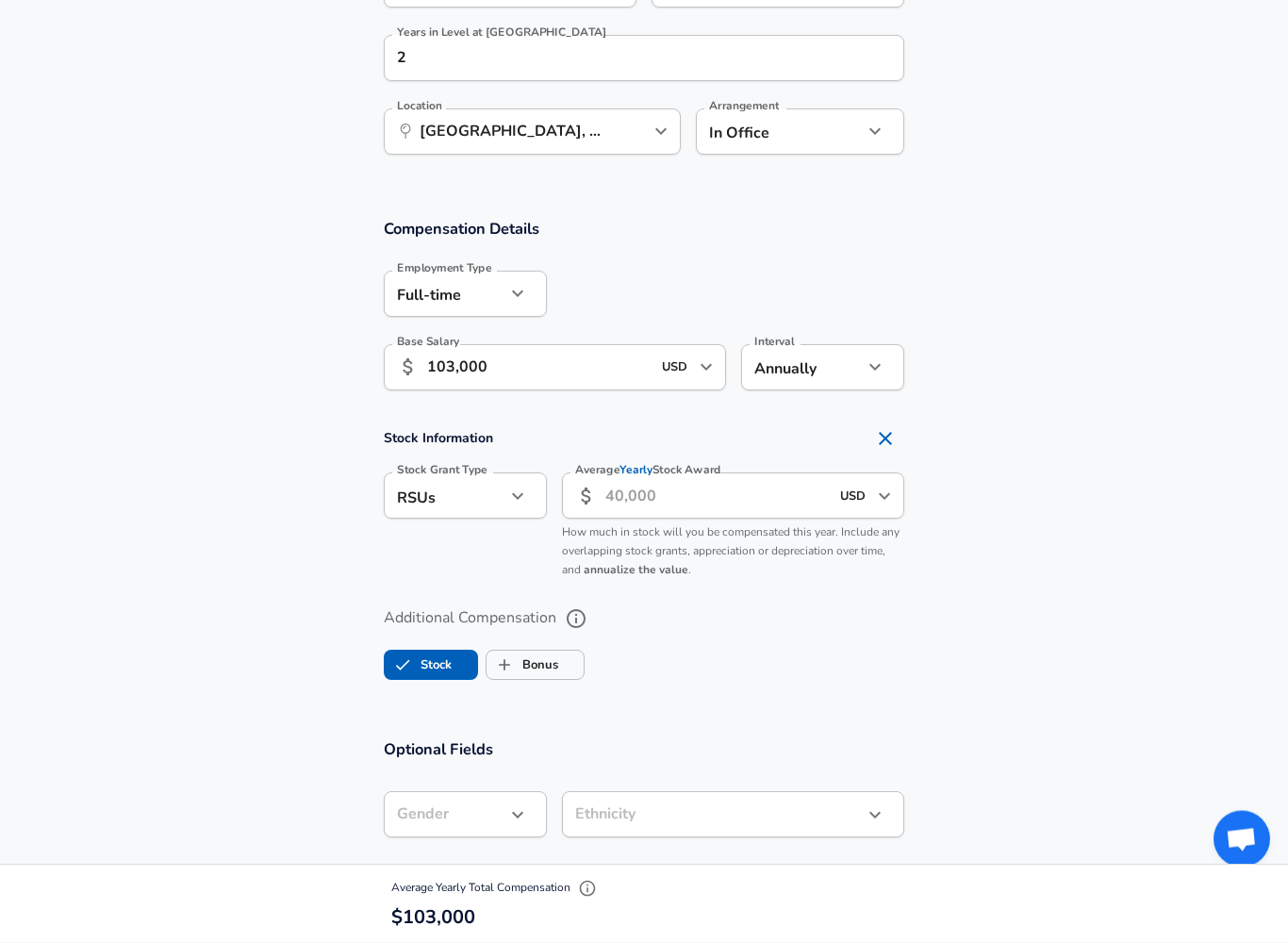 scroll, scrollTop: 1051, scrollLeft: 0, axis: vertical 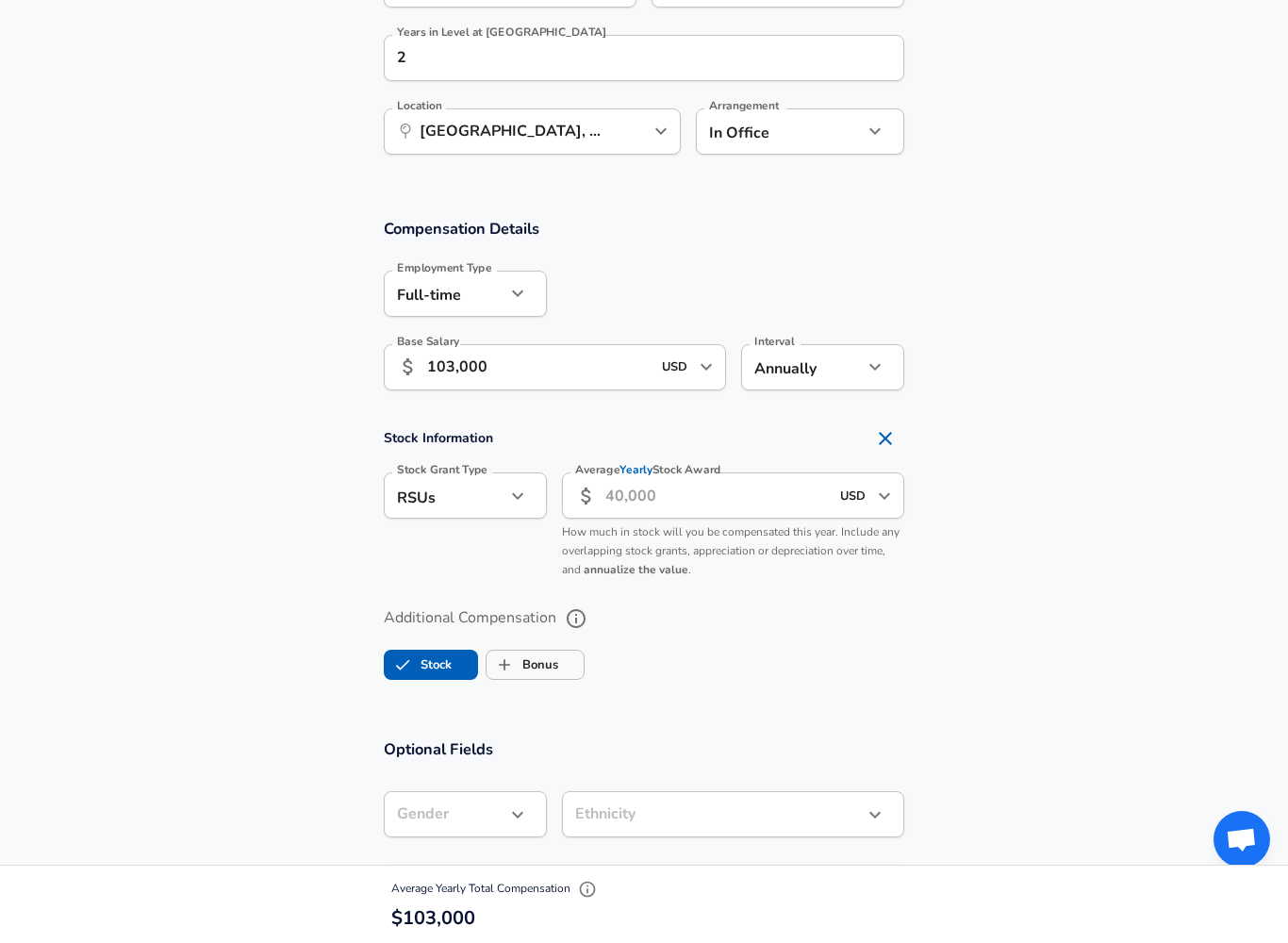 click 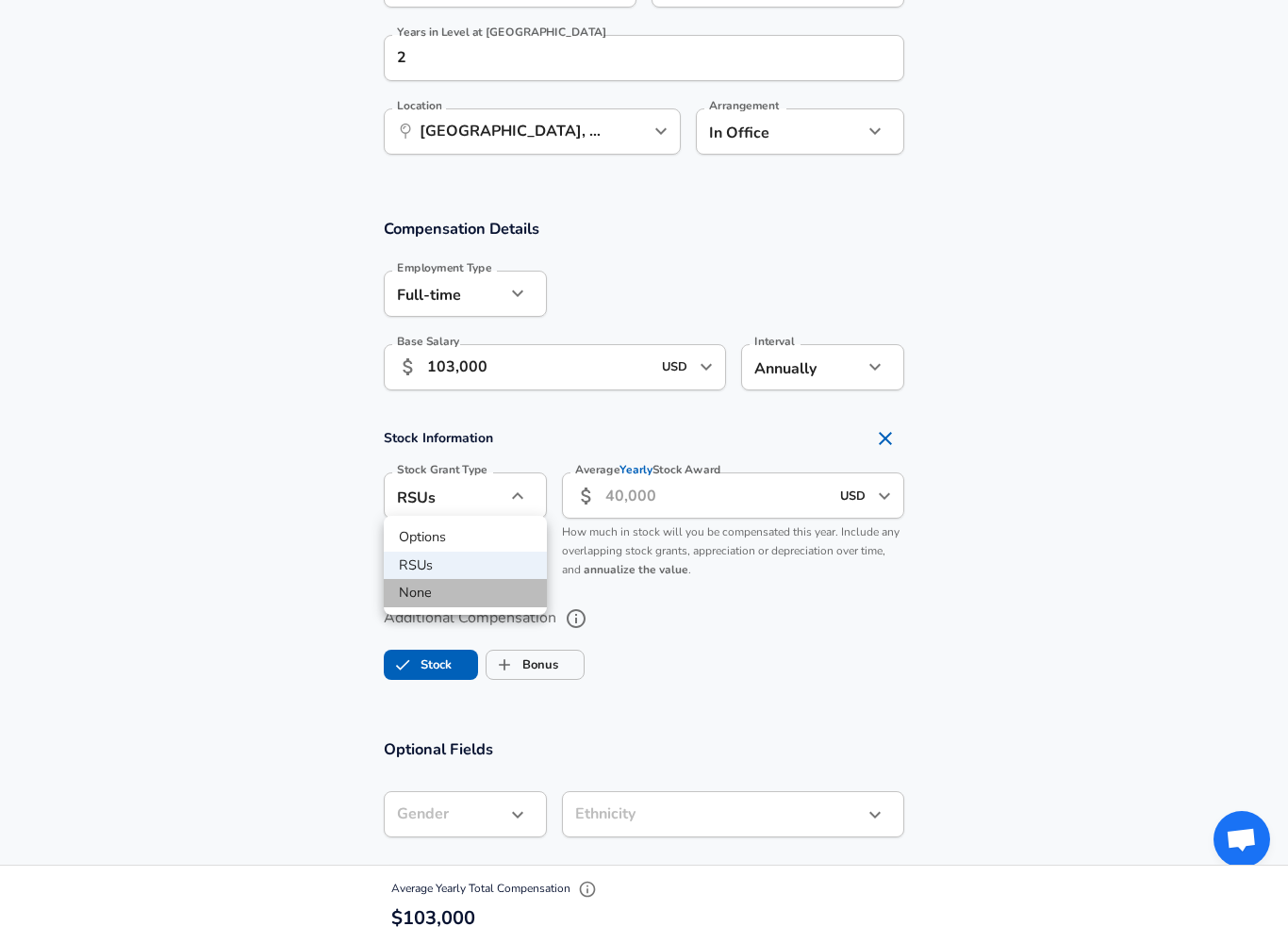 click on "None" at bounding box center (465, 593) 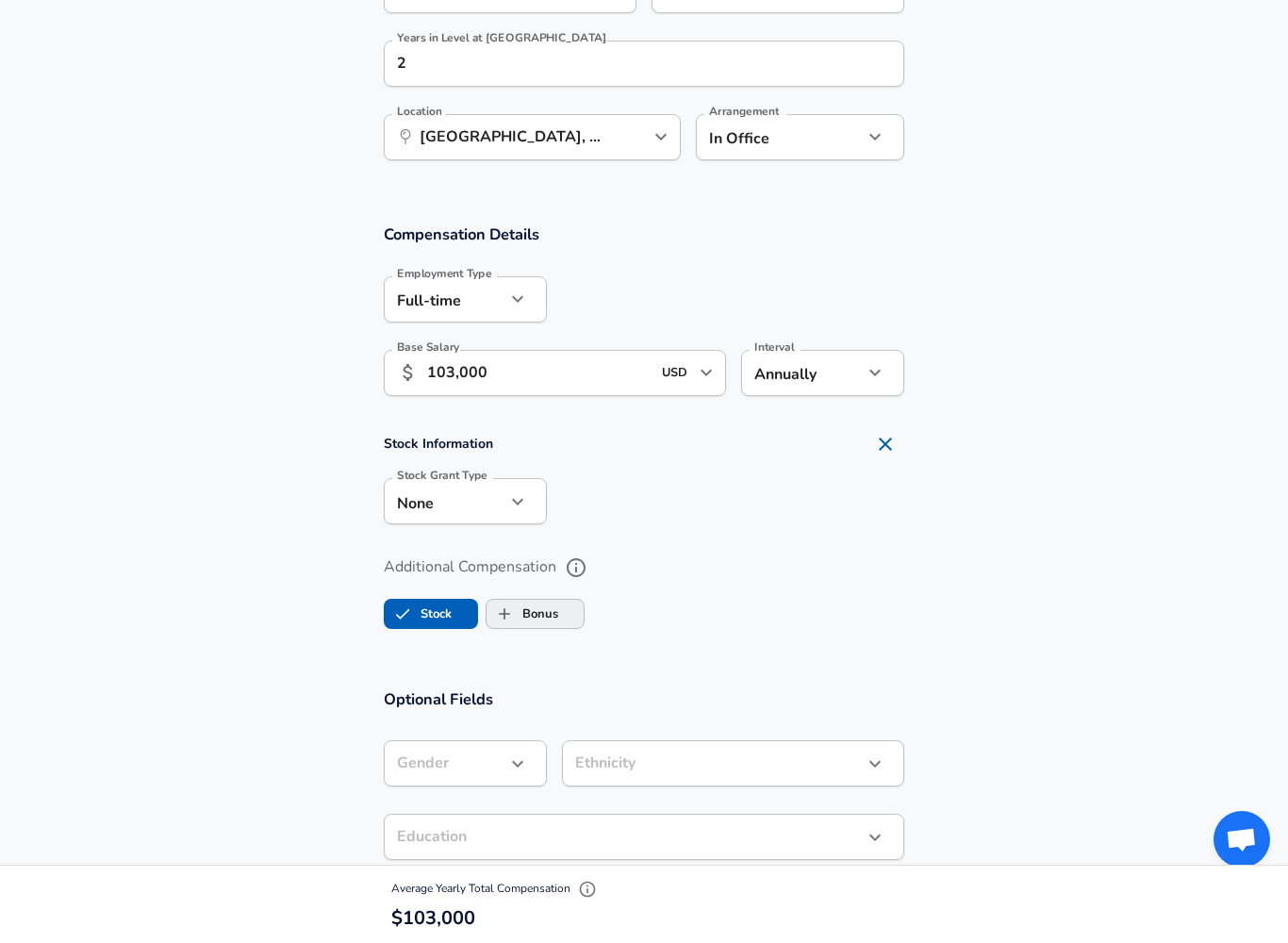 click on "Bonus" at bounding box center [522, 614] 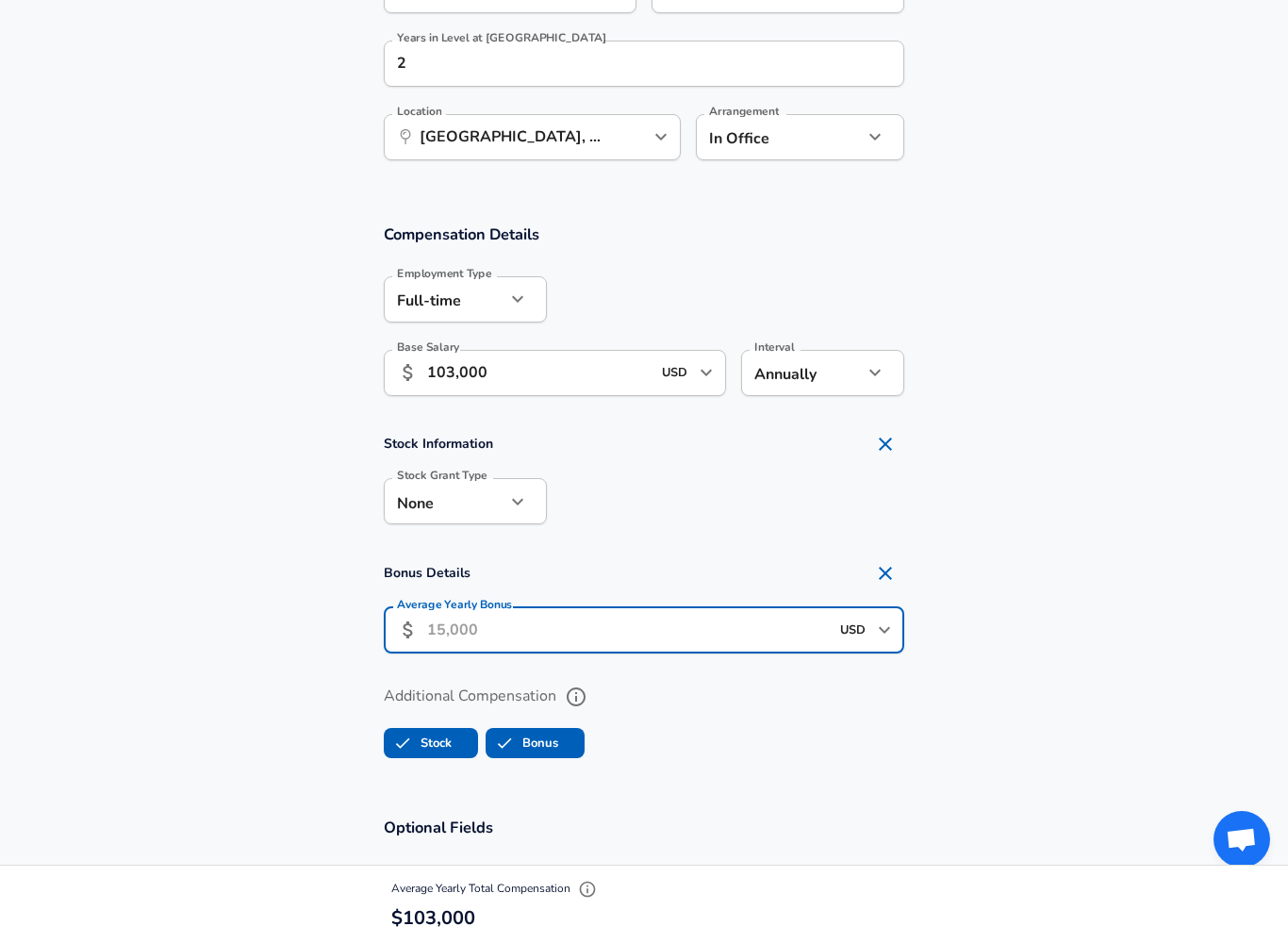 click on "Average Yearly Bonus" at bounding box center (628, 630) 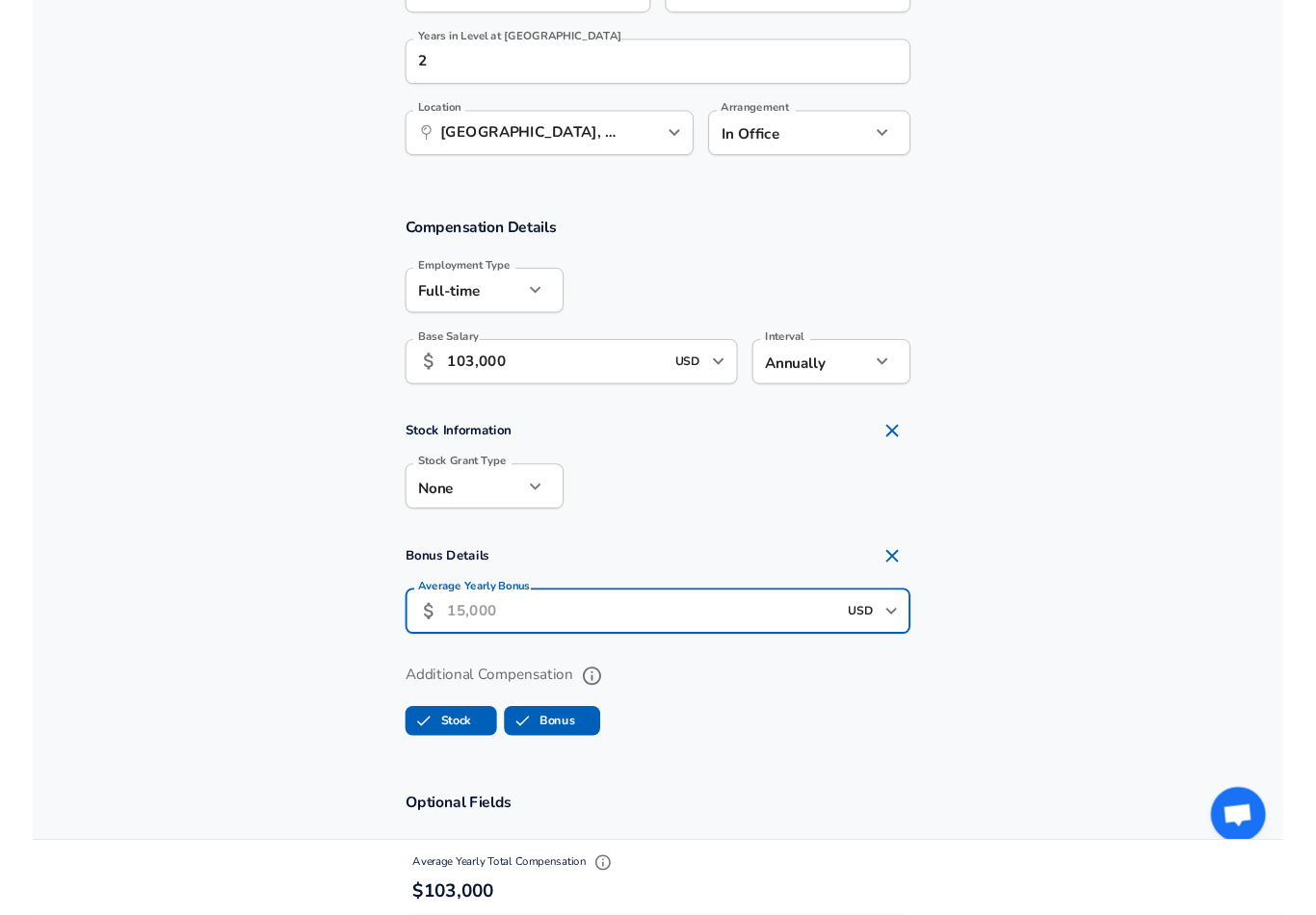 scroll, scrollTop: 1066, scrollLeft: 0, axis: vertical 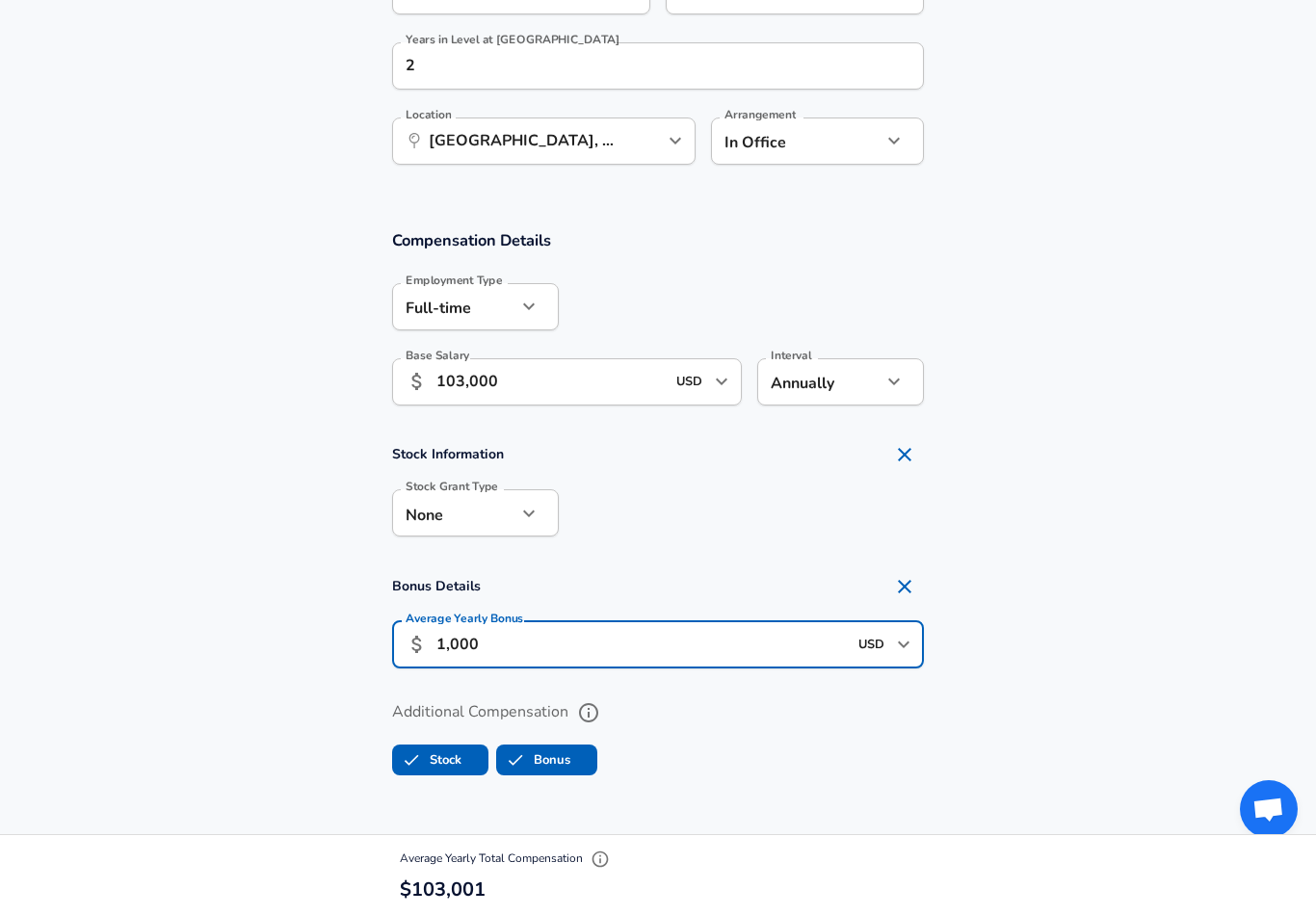 type on "10,000" 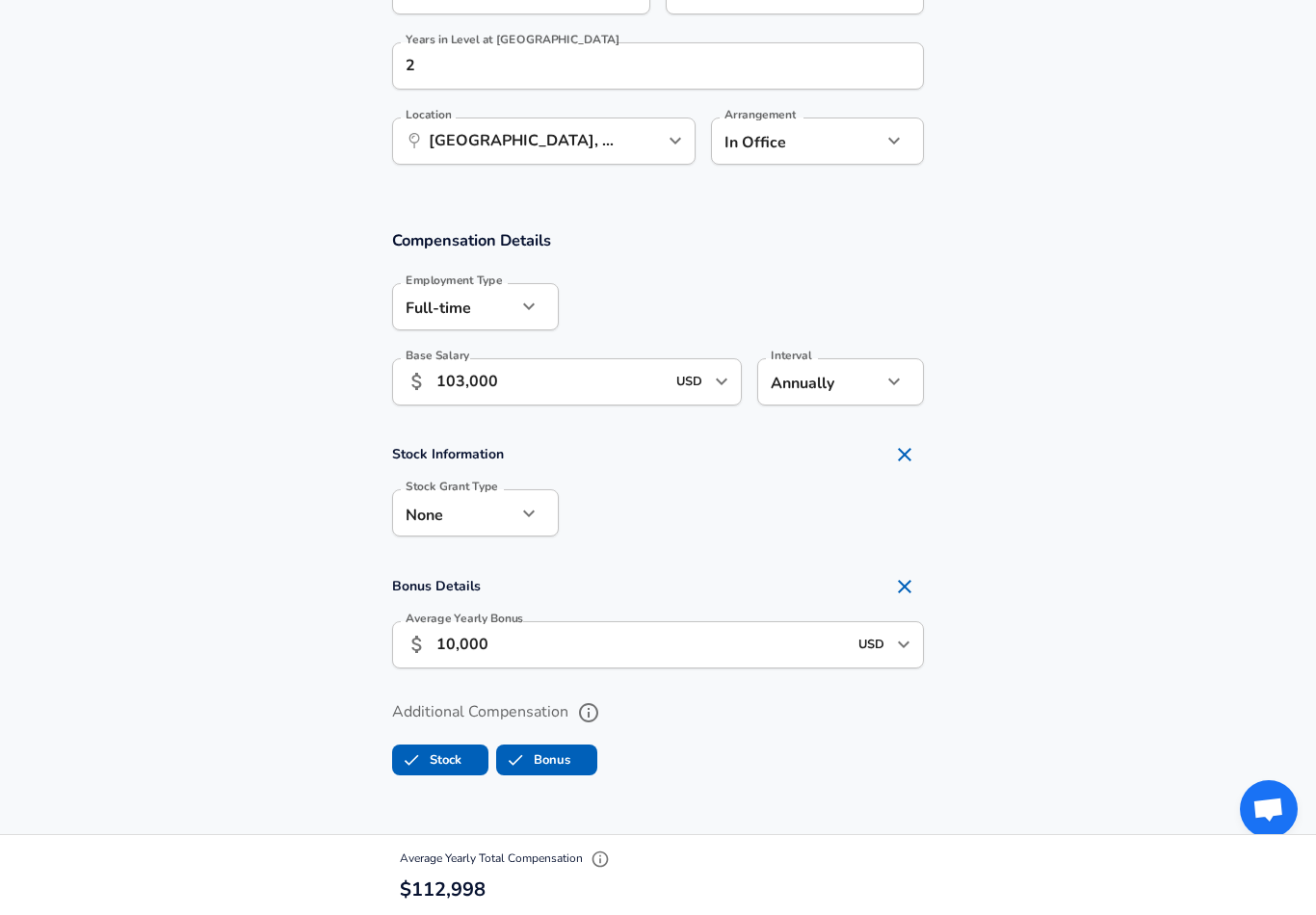 click on "Additional Compensation" at bounding box center (658, 713) 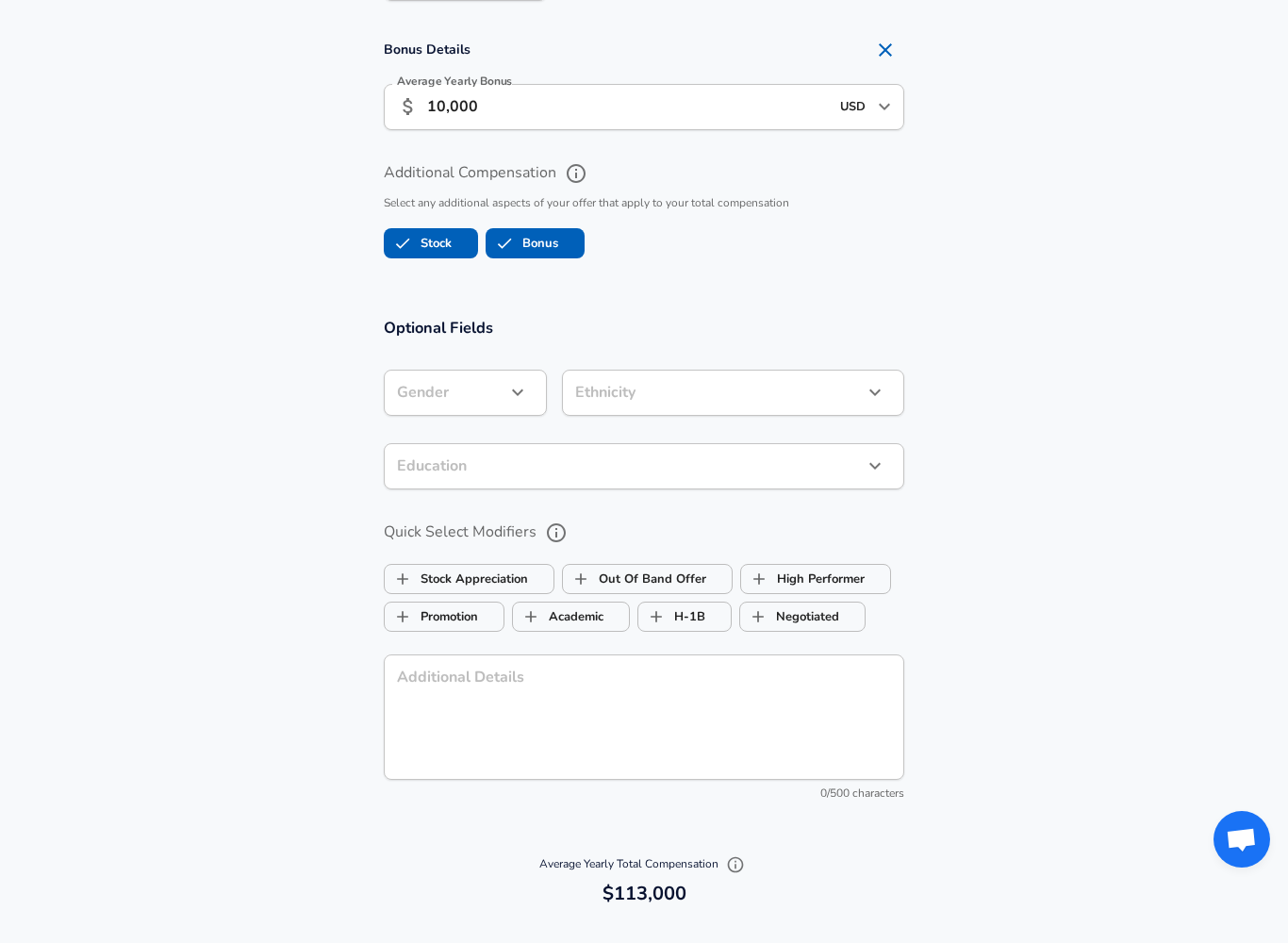scroll, scrollTop: 1565, scrollLeft: 0, axis: vertical 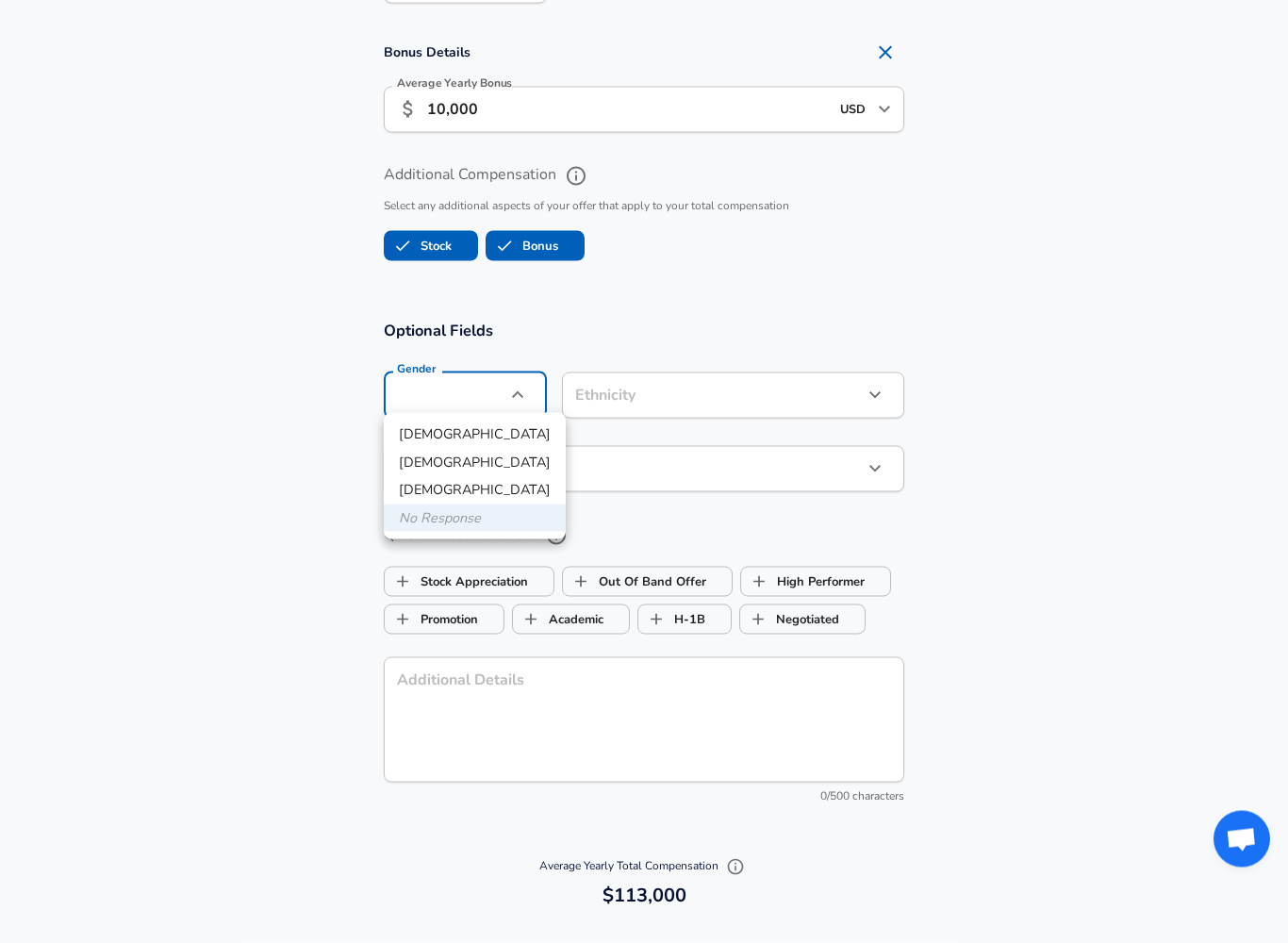 click on "Restart Add Your Salary Upload your offer letter   to verify your submission Enhance Privacy and Anonymity No Automatically hides specific fields until there are enough submissions to safely display the full details.   More Details Based on your submission and the data points that we have already collected, we will automatically hide and anonymize specific fields if there aren't enough data points to remain sufficiently anonymous. Company & Title Information   Enter the company you received your offer from Company State Farm Company   Select the title that closest resembles your official title. This should be similar to the title that was present on your offer letter. Title Software Engineer Title   Select a job family that best fits your role. If you can't find one, select 'Other' to enter a custom job family Job Family Software Engineer Job Family   Select a Specialization that best fits your role. If you can't find one, select 'Other' to enter a custom specialization Select Specialization   Level RE2 Level" at bounding box center [644, -1094] 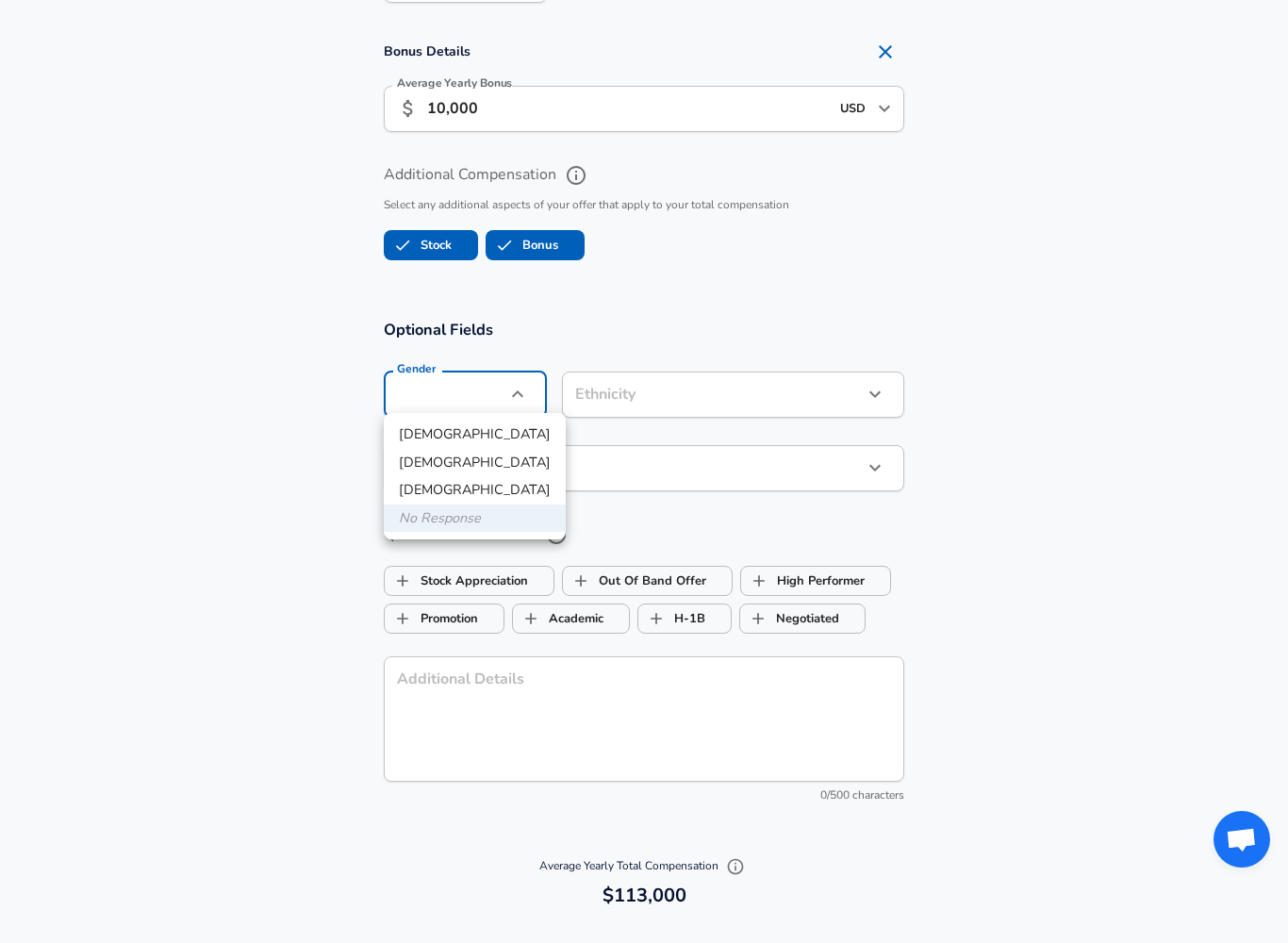 click on "[DEMOGRAPHIC_DATA]" at bounding box center (474, 435) 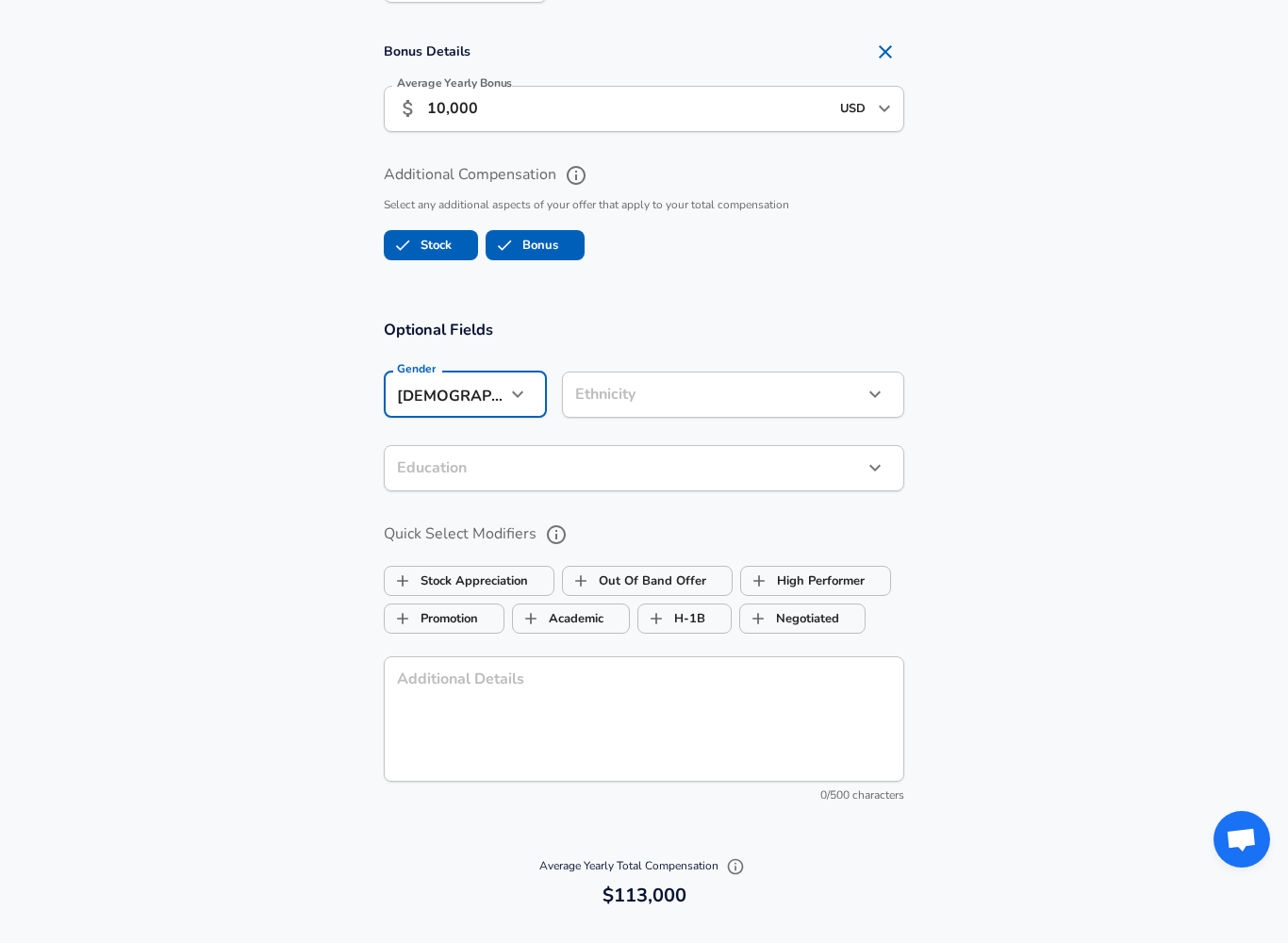 click on "Restart Add Your Salary Upload your offer letter   to verify your submission Enhance Privacy and Anonymity No Automatically hides specific fields until there are enough submissions to safely display the full details.   More Details Based on your submission and the data points that we have already collected, we will automatically hide and anonymize specific fields if there aren't enough data points to remain sufficiently anonymous. Company & Title Information   Enter the company you received your offer from Company State Farm Company   Select the title that closest resembles your official title. This should be similar to the title that was present on your offer letter. Title Software Engineer Title   Select a job family that best fits your role. If you can't find one, select 'Other' to enter a custom job family Job Family Software Engineer Job Family   Select a Specialization that best fits your role. If you can't find one, select 'Other' to enter a custom specialization Select Specialization   Level RE2 Level" at bounding box center (644, -1095) 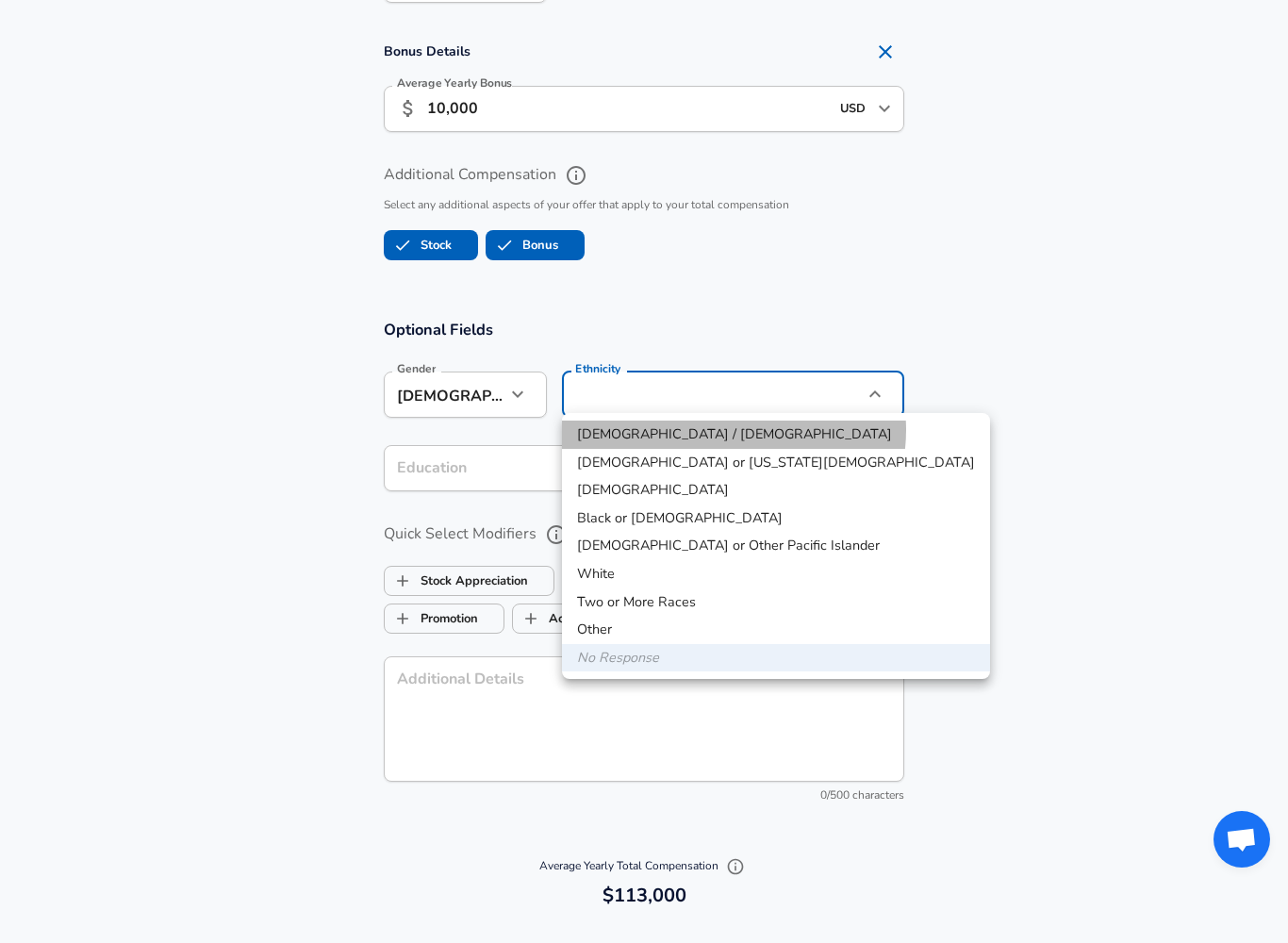 click on "[DEMOGRAPHIC_DATA] / [DEMOGRAPHIC_DATA]" at bounding box center (776, 435) 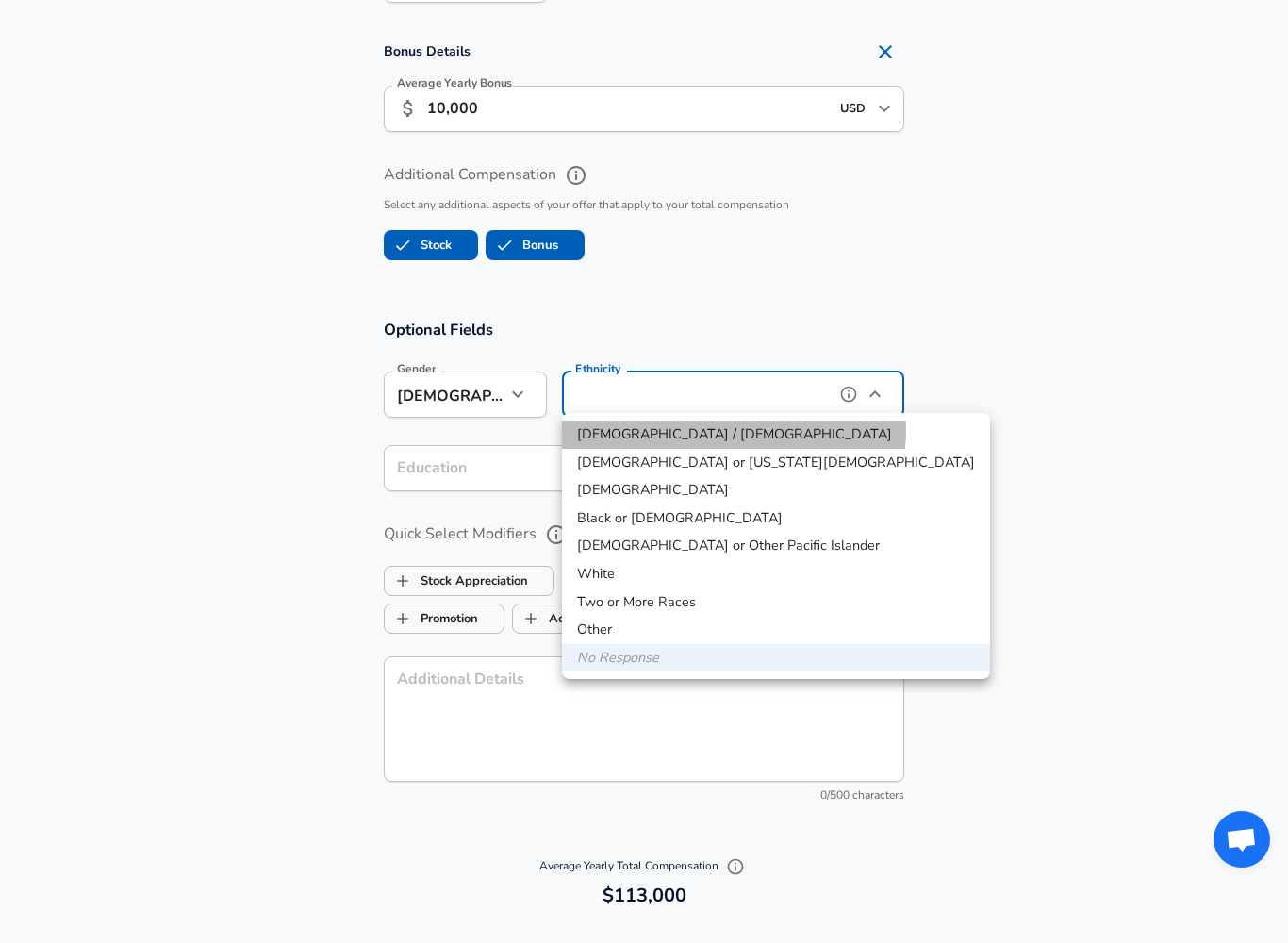 type on "[DEMOGRAPHIC_DATA] / [DEMOGRAPHIC_DATA]" 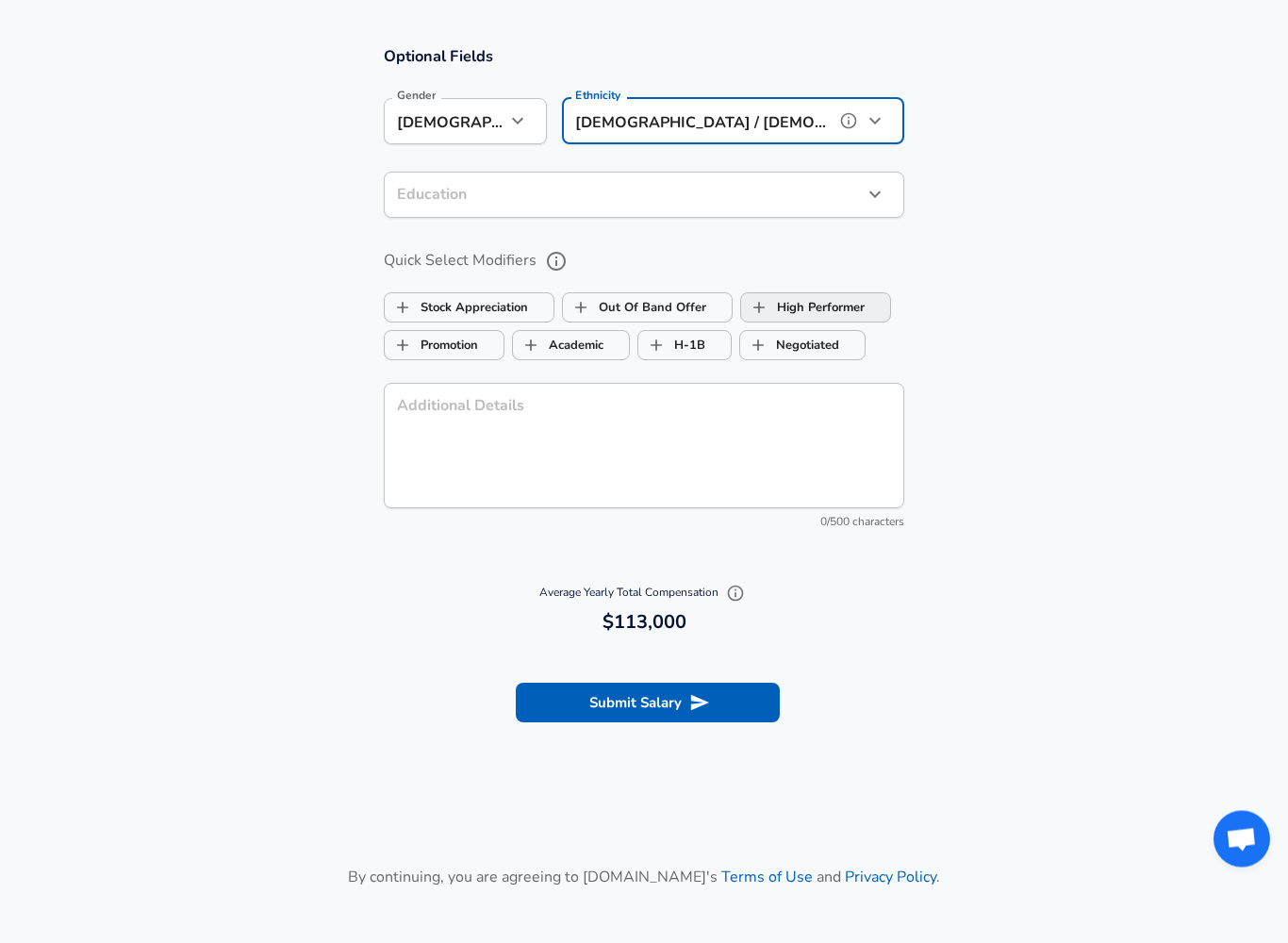 scroll, scrollTop: 1840, scrollLeft: 0, axis: vertical 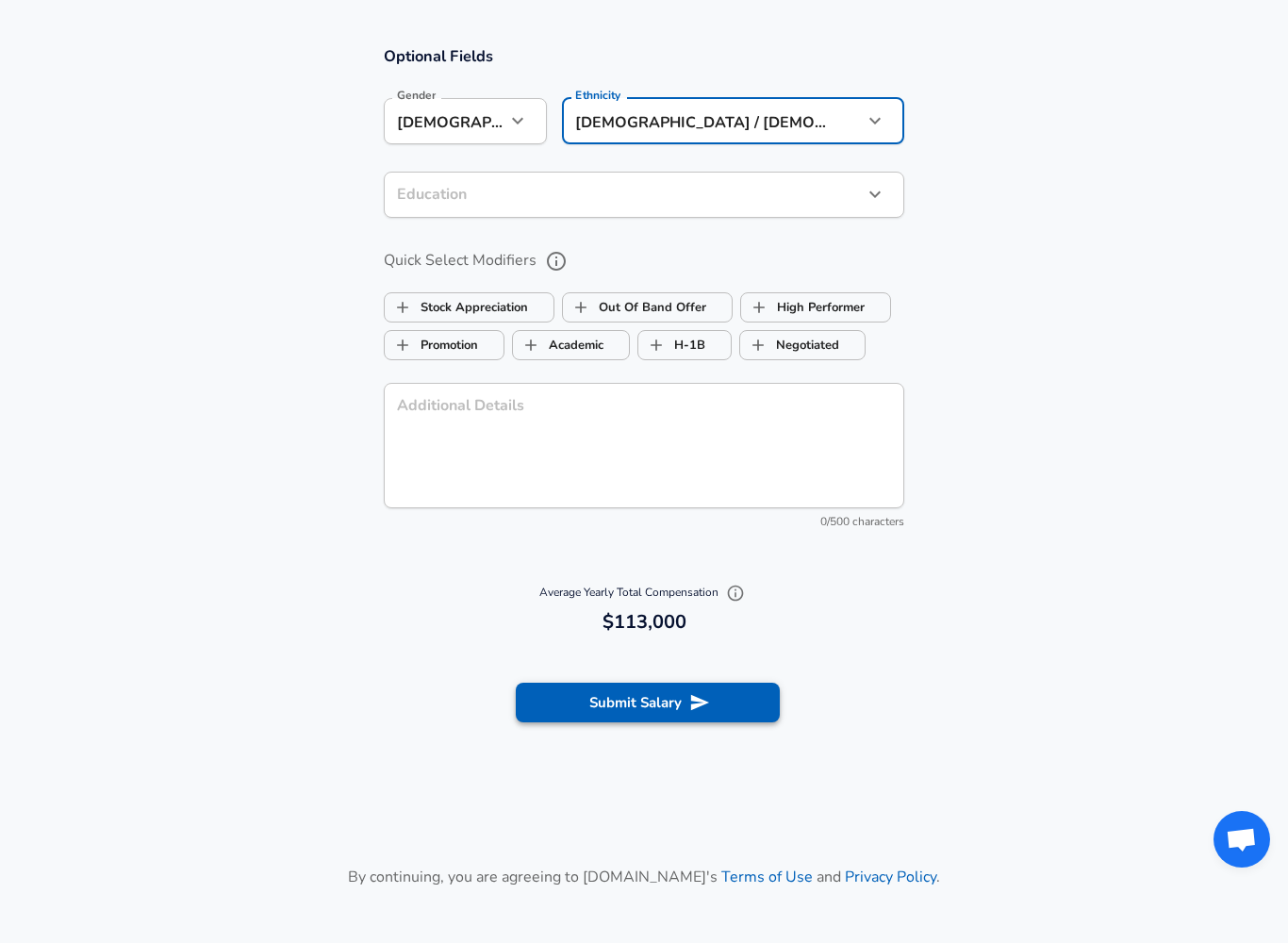 click on "Submit Salary" at bounding box center [648, 703] 